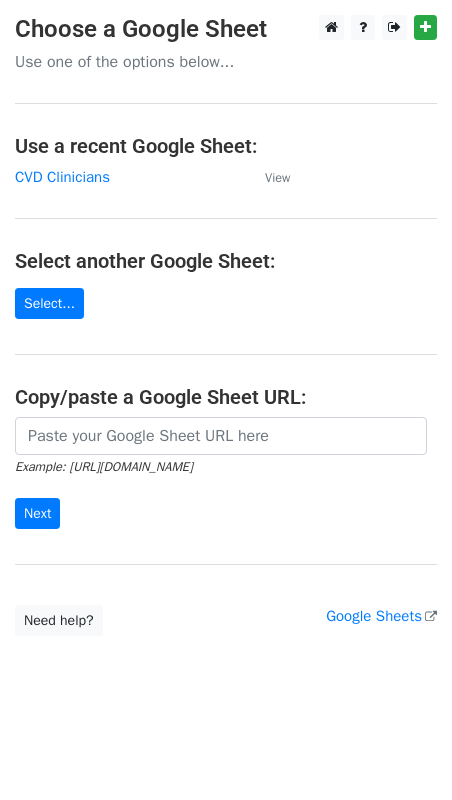 scroll, scrollTop: 0, scrollLeft: 0, axis: both 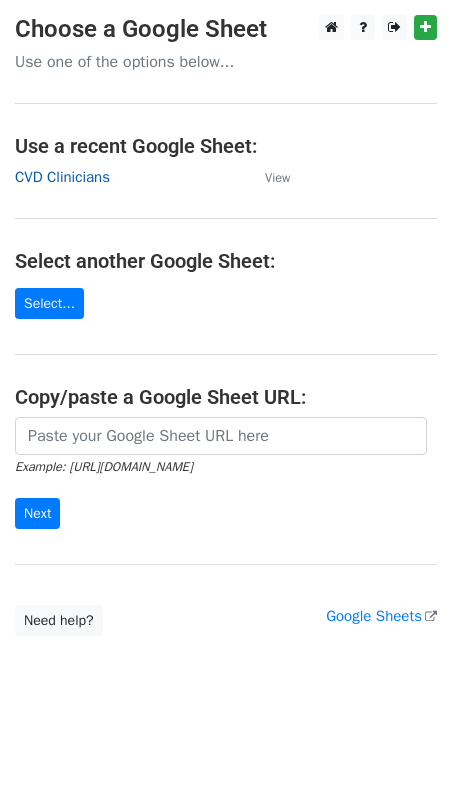 click on "CVD Clinicians" at bounding box center (62, 177) 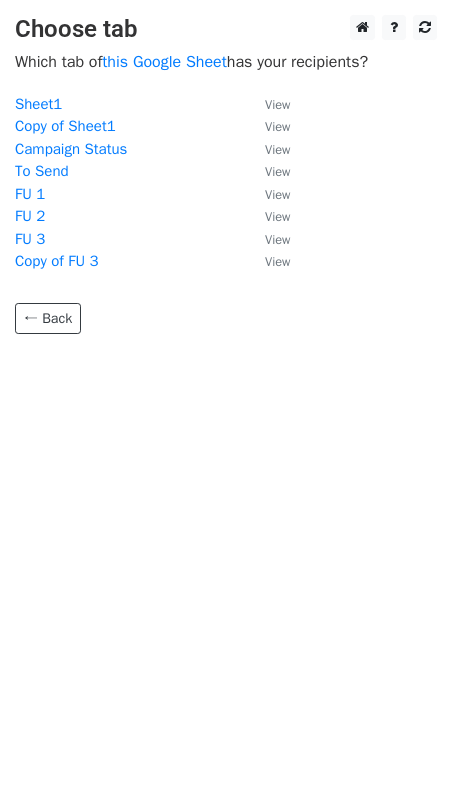 scroll, scrollTop: 0, scrollLeft: 0, axis: both 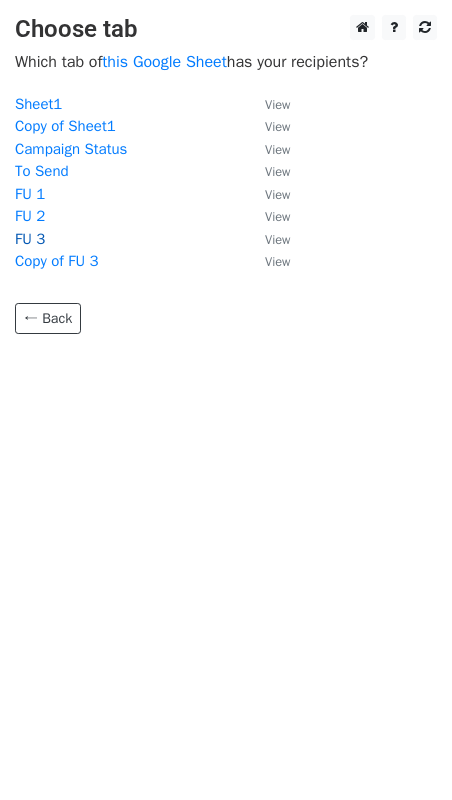 click on "FU 3" at bounding box center (30, 239) 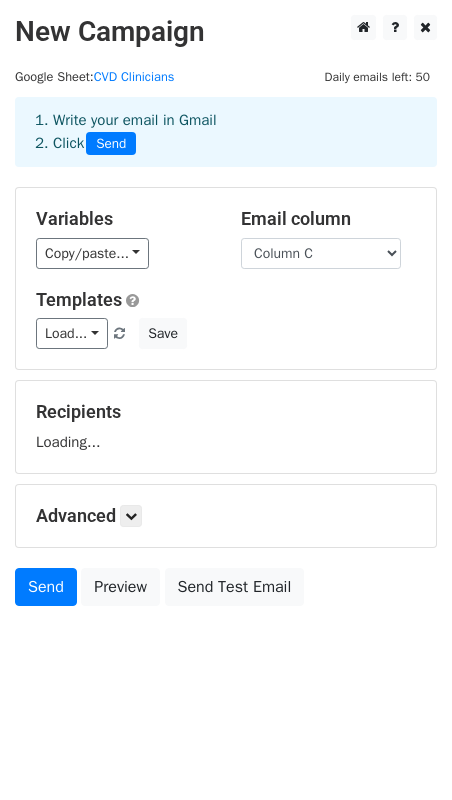 scroll, scrollTop: 0, scrollLeft: 0, axis: both 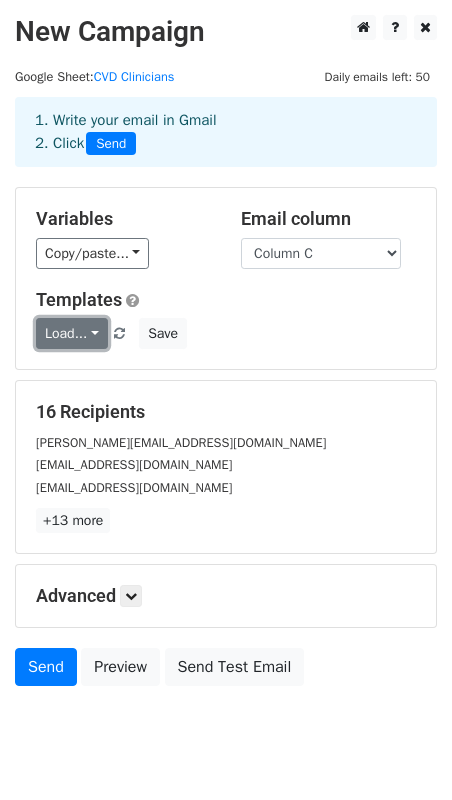 click on "Load..." at bounding box center [72, 333] 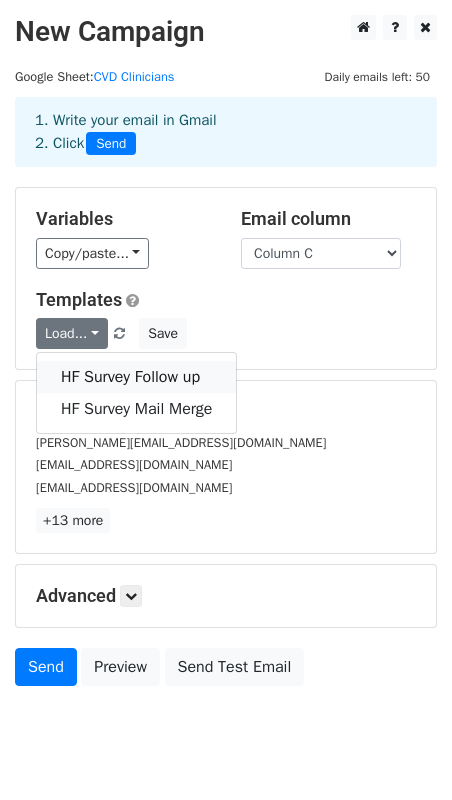 click on "HF Survey Follow up" at bounding box center [136, 377] 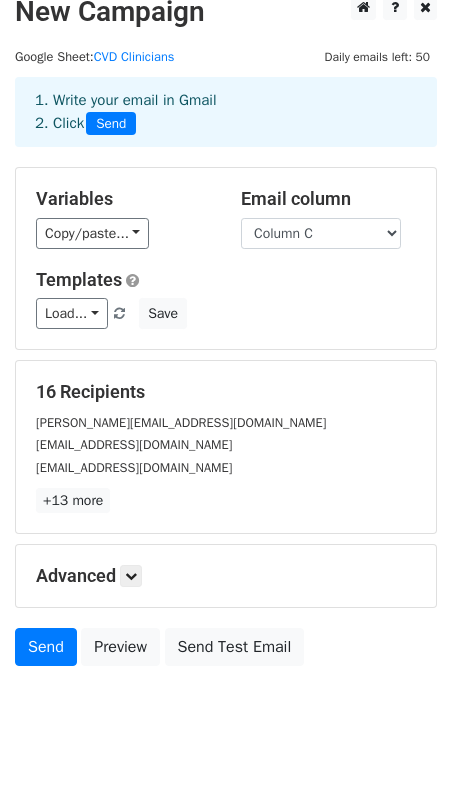 scroll, scrollTop: 56, scrollLeft: 0, axis: vertical 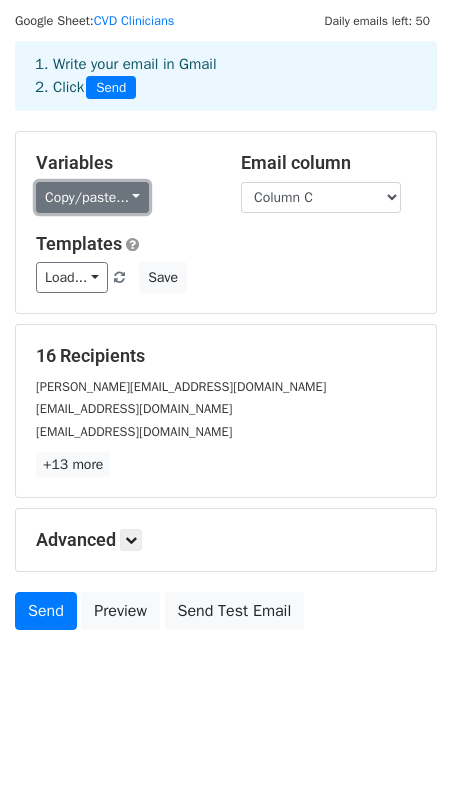 click on "Copy/paste..." at bounding box center [92, 197] 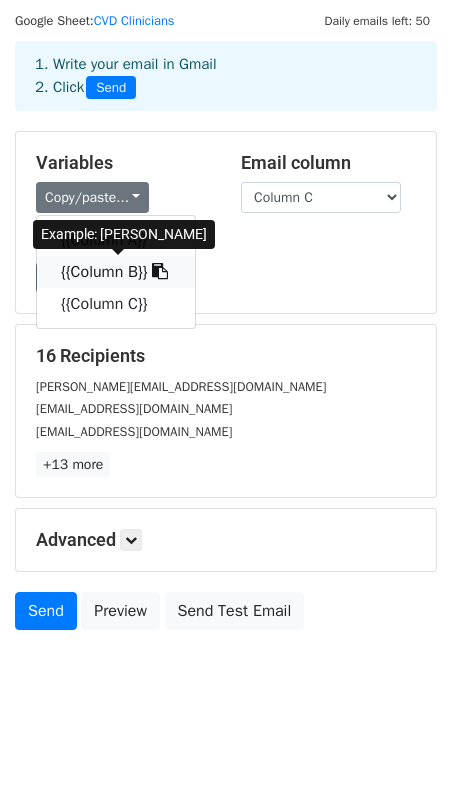 click on "{{Column B}}" at bounding box center [116, 272] 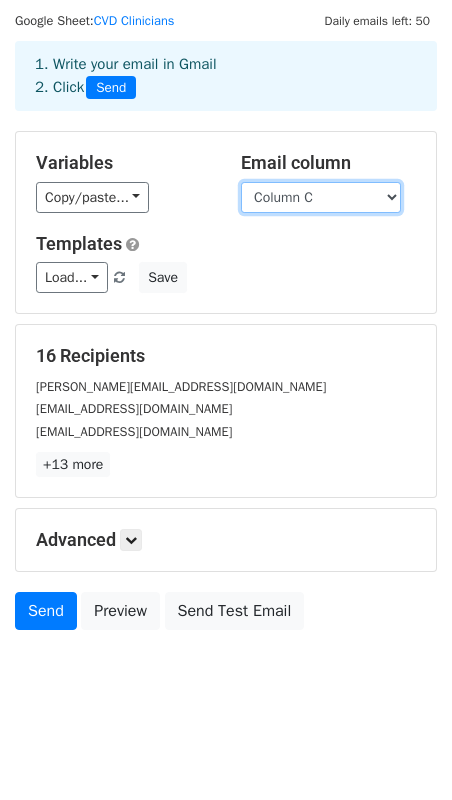click on "Column A
Column B
Column C" at bounding box center [321, 197] 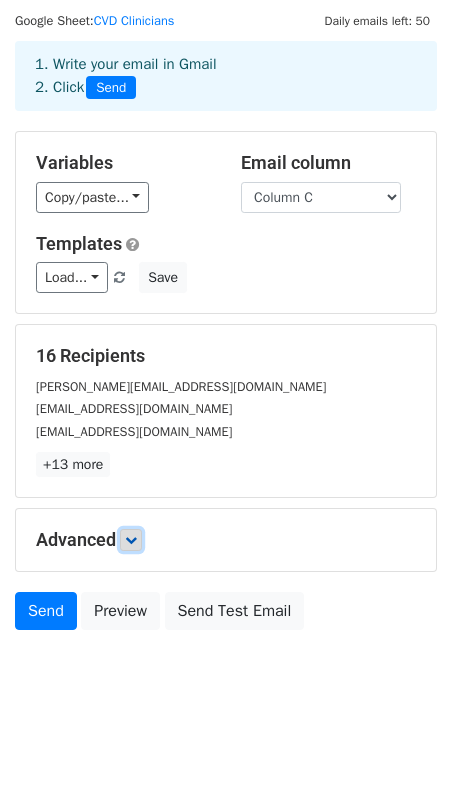 click at bounding box center [131, 540] 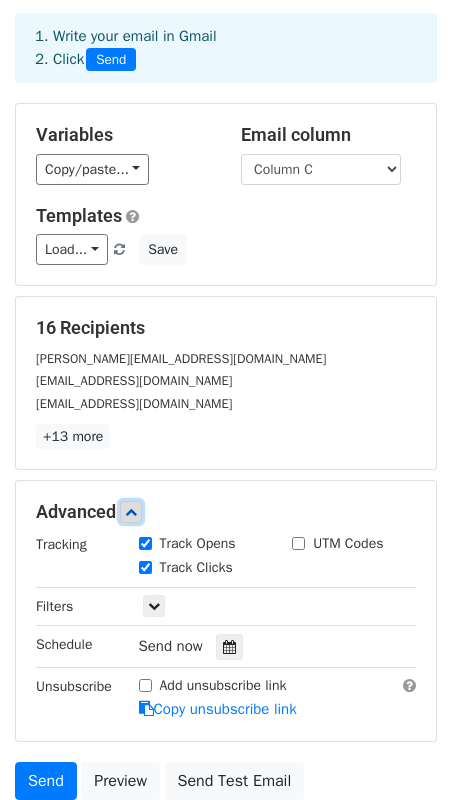 scroll, scrollTop: 188, scrollLeft: 0, axis: vertical 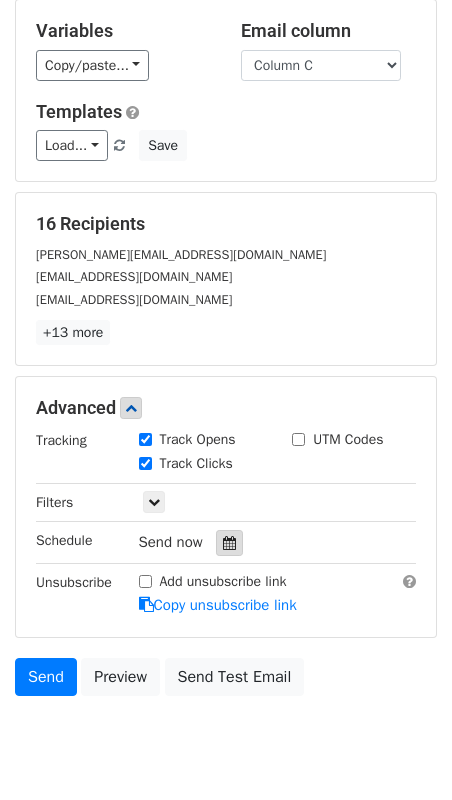 click at bounding box center [229, 543] 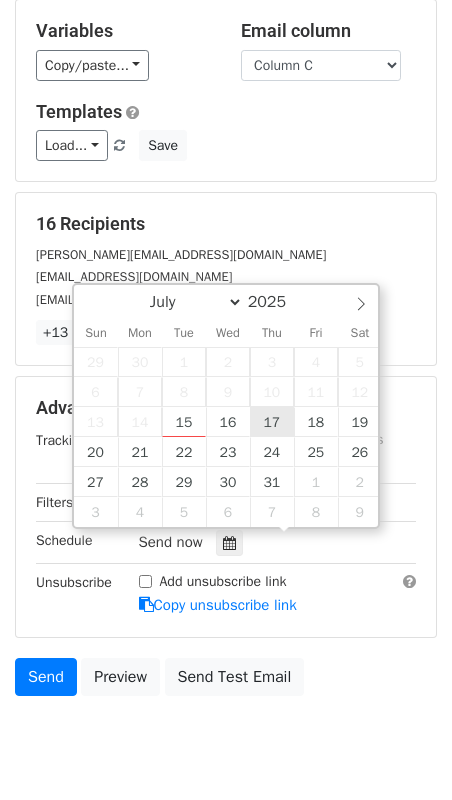 type on "2025-07-17 12:00" 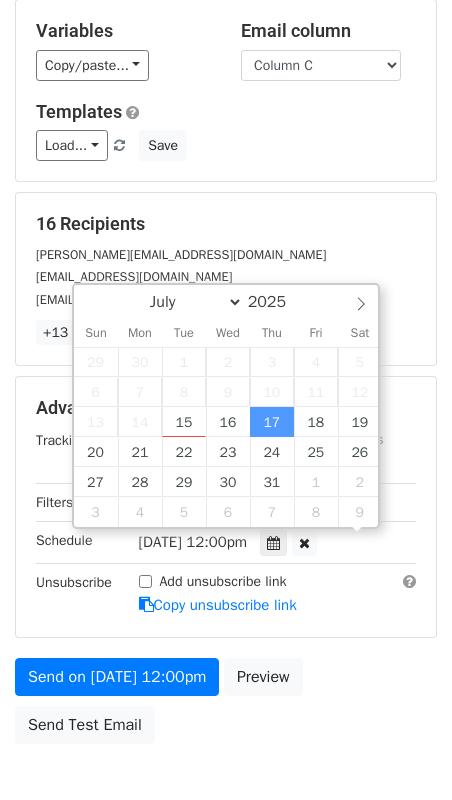 scroll, scrollTop: 1, scrollLeft: 0, axis: vertical 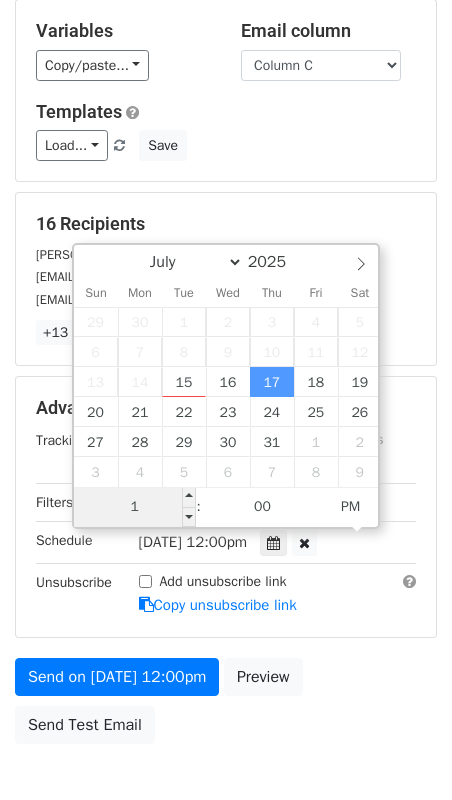 type on "11" 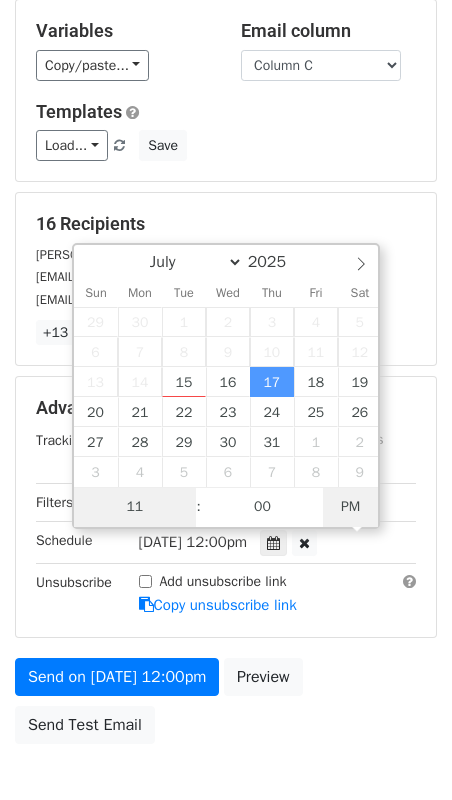 type on "2025-07-17 11:00" 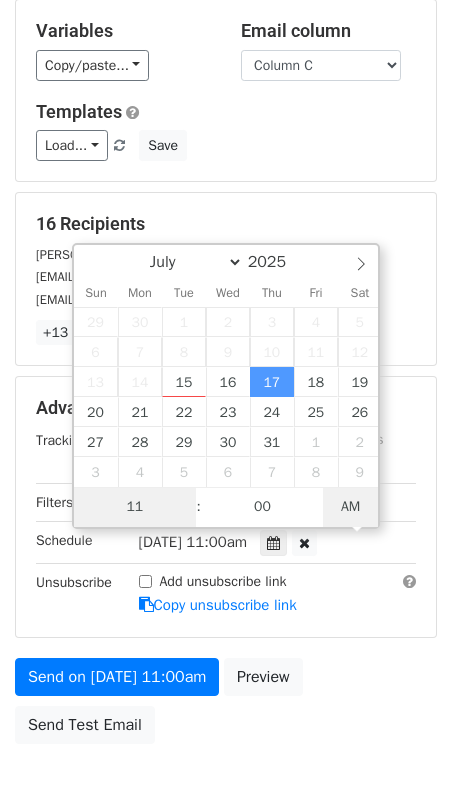click on "AM" at bounding box center [350, 507] 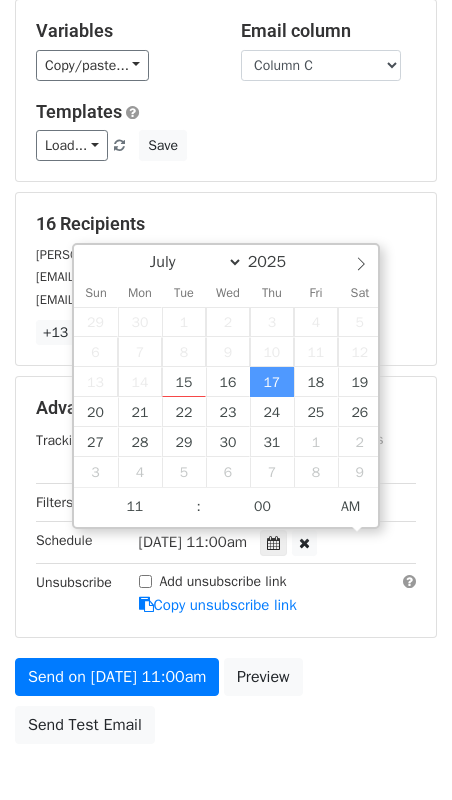 click on "16 Recipients" at bounding box center [226, 224] 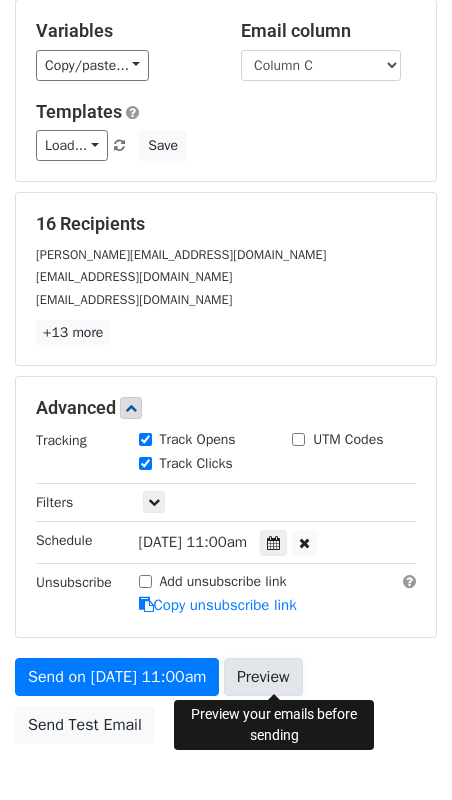 click on "Preview" at bounding box center [263, 677] 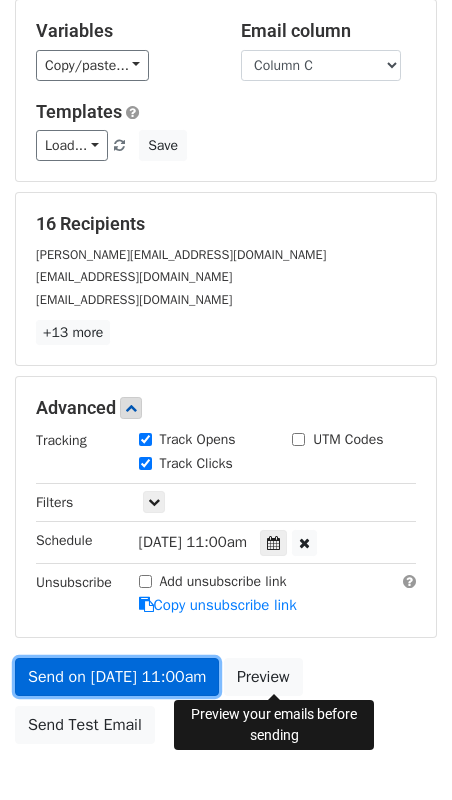 click on "Send on Jul 17 at 11:00am" at bounding box center [117, 677] 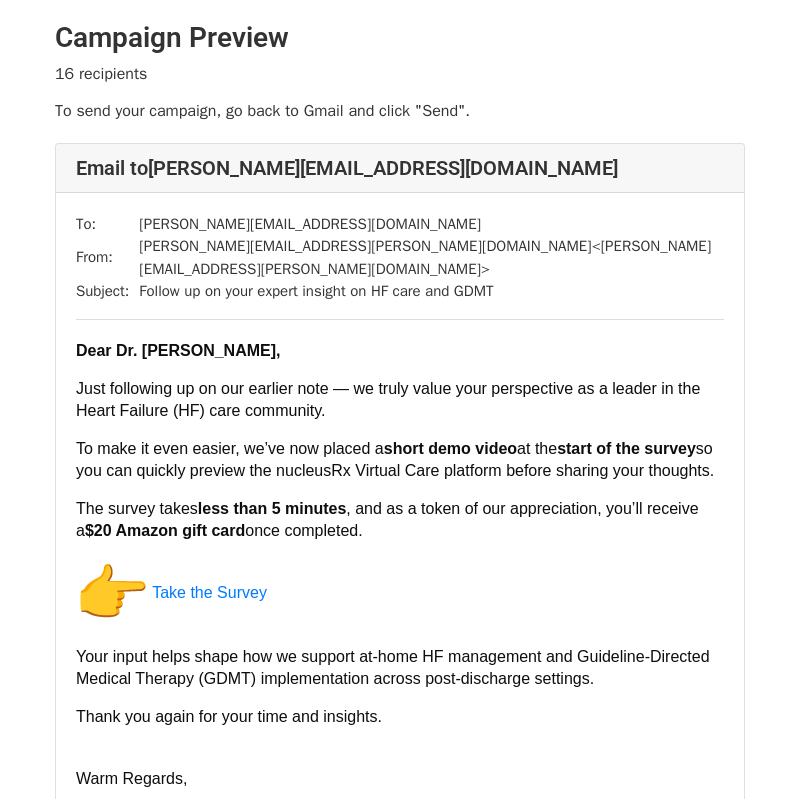 scroll, scrollTop: 0, scrollLeft: 0, axis: both 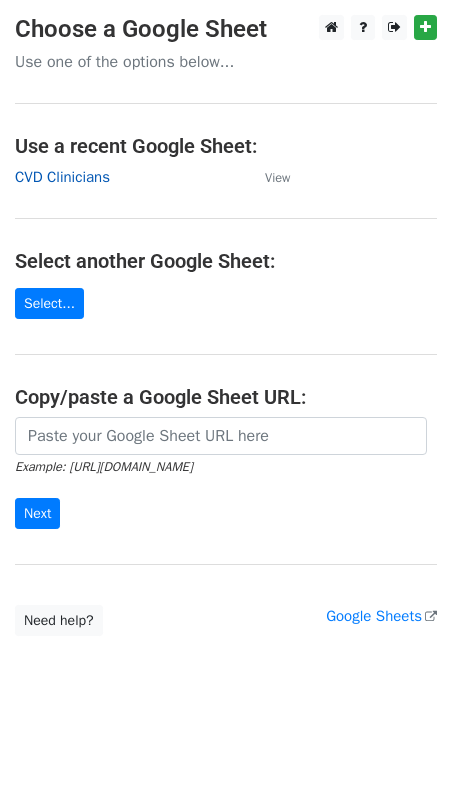 click on "CVD Clinicians" at bounding box center (62, 177) 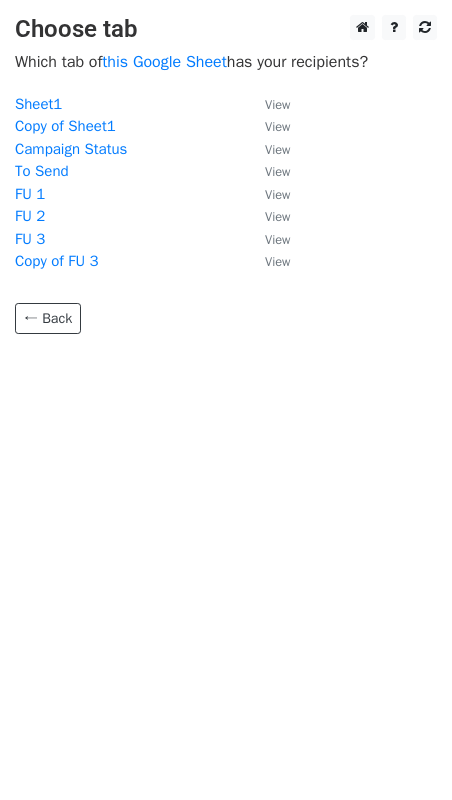 scroll, scrollTop: 0, scrollLeft: 0, axis: both 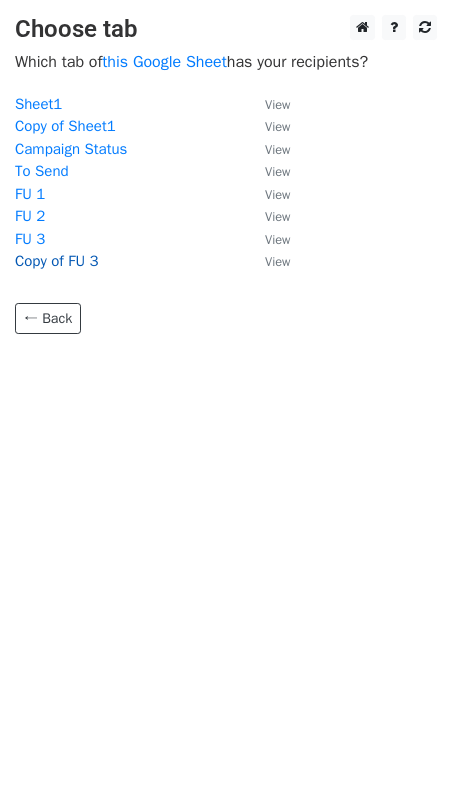 click on "Copy of FU 3" at bounding box center (57, 261) 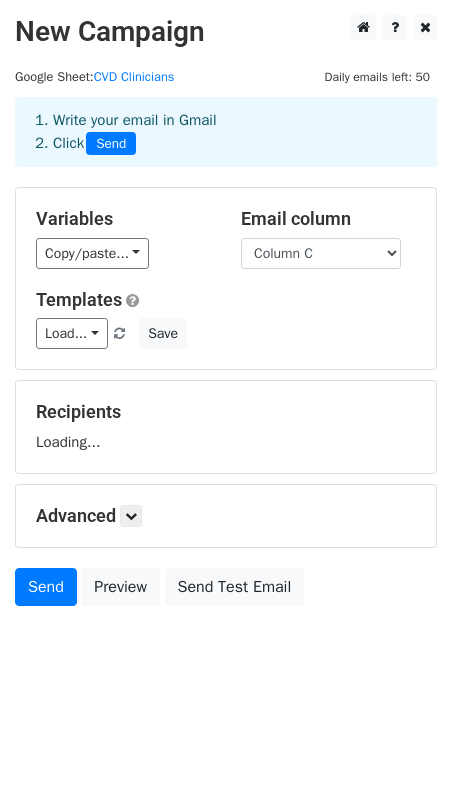scroll, scrollTop: 0, scrollLeft: 0, axis: both 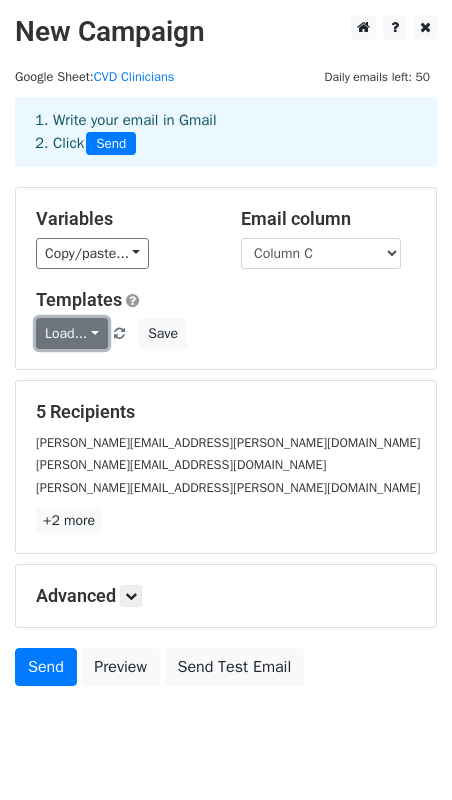 click on "Load..." at bounding box center (72, 333) 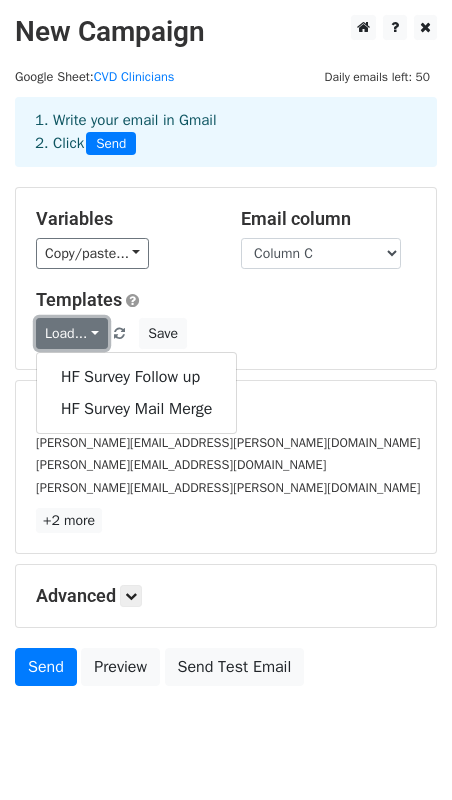 click on "Load..." at bounding box center (72, 333) 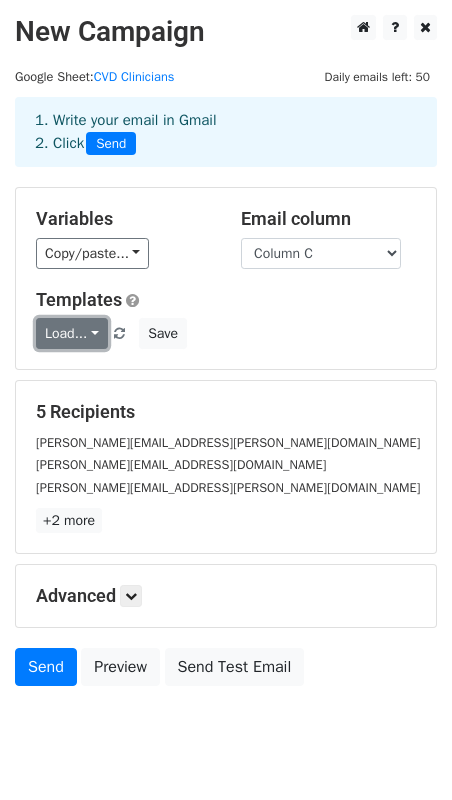 click on "Load..." at bounding box center [72, 333] 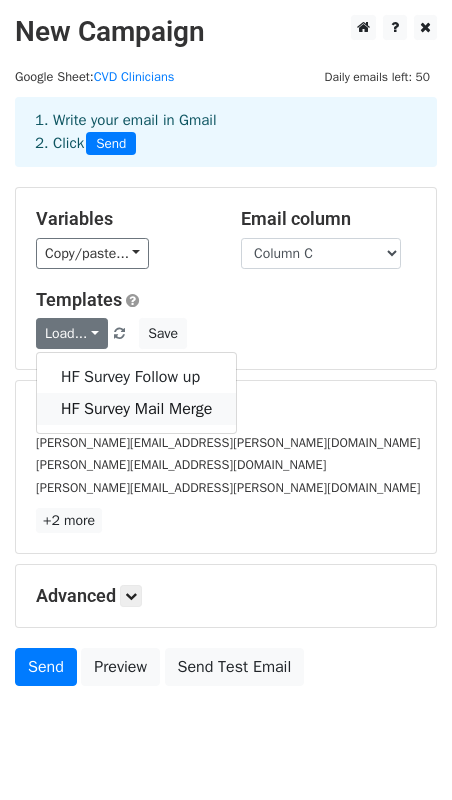 click on "HF Survey Mail Merge" at bounding box center (136, 409) 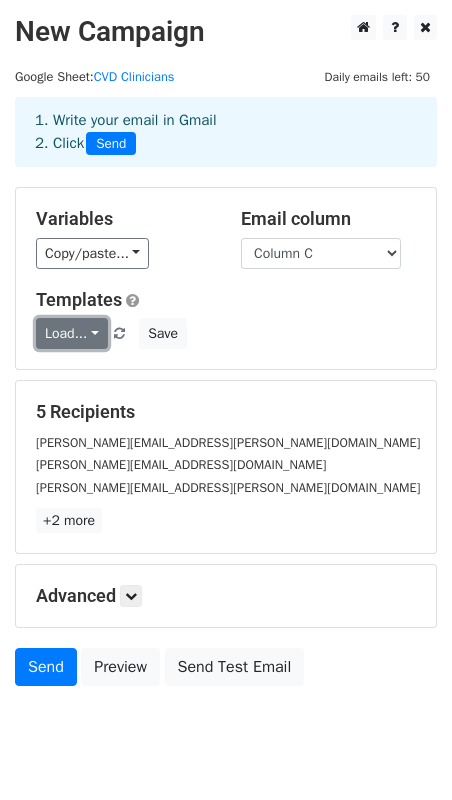 click on "Load..." at bounding box center [72, 333] 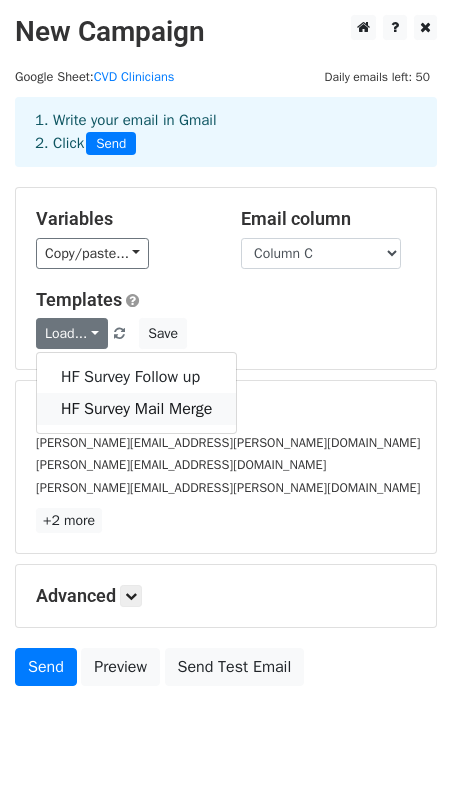 click on "HF Survey Mail Merge" at bounding box center (136, 409) 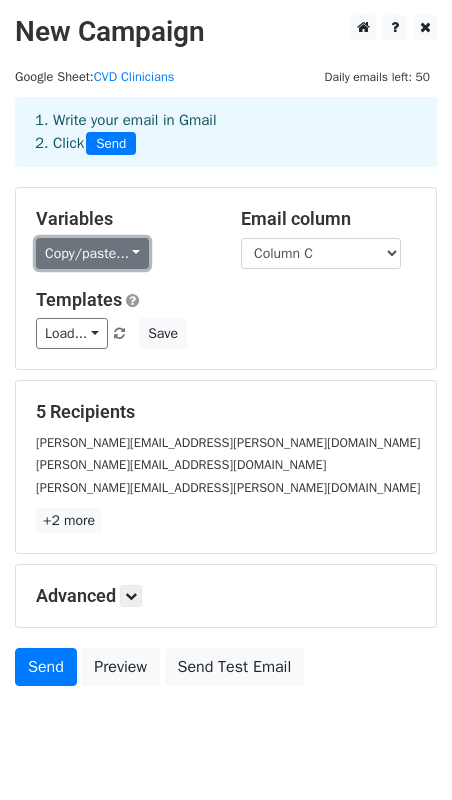 click on "Copy/paste..." at bounding box center [92, 253] 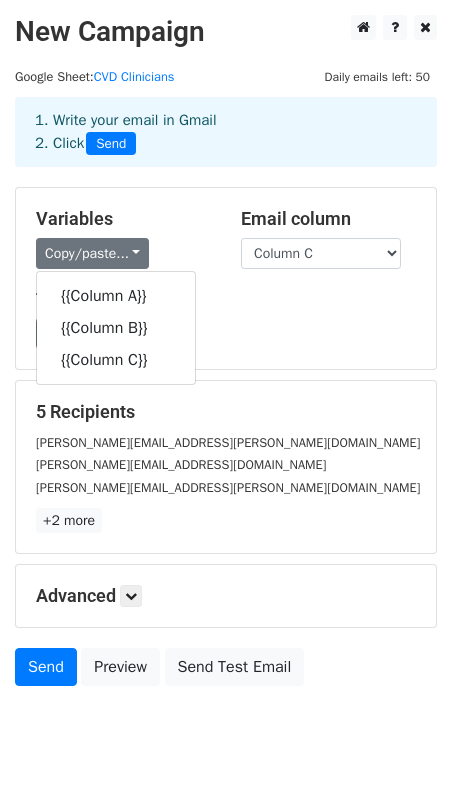 click on "Load...
HF Survey Follow up
HF Survey Mail Merge
Save" at bounding box center [226, 333] 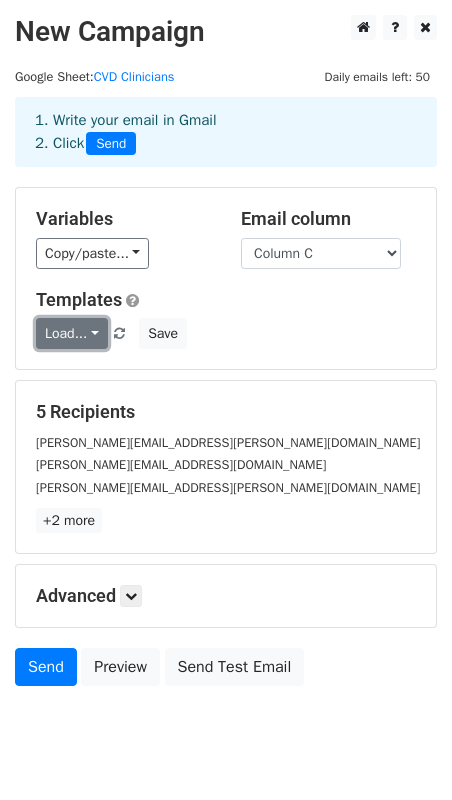 click on "Load..." at bounding box center [72, 333] 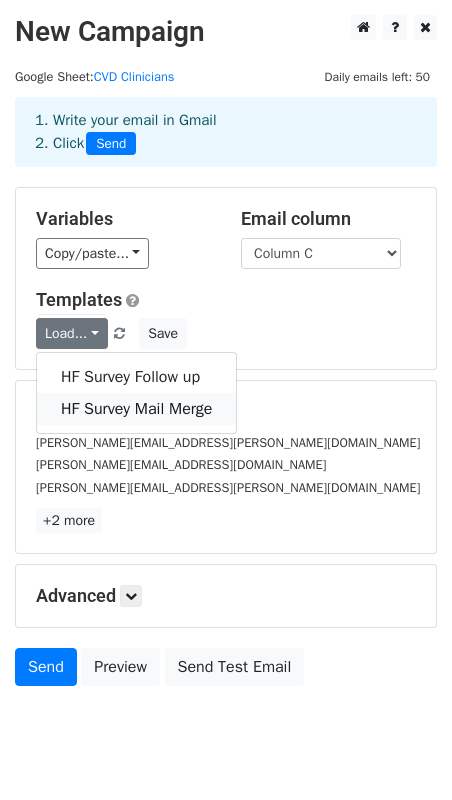 click on "HF Survey Mail Merge" at bounding box center [136, 409] 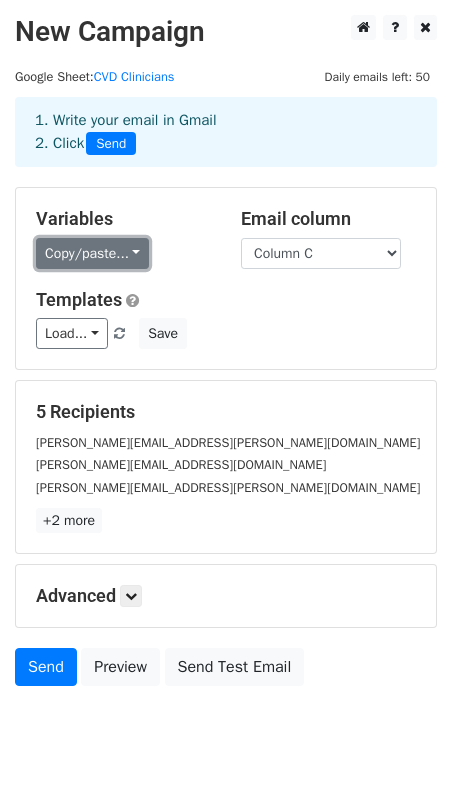 click on "Copy/paste..." at bounding box center (92, 253) 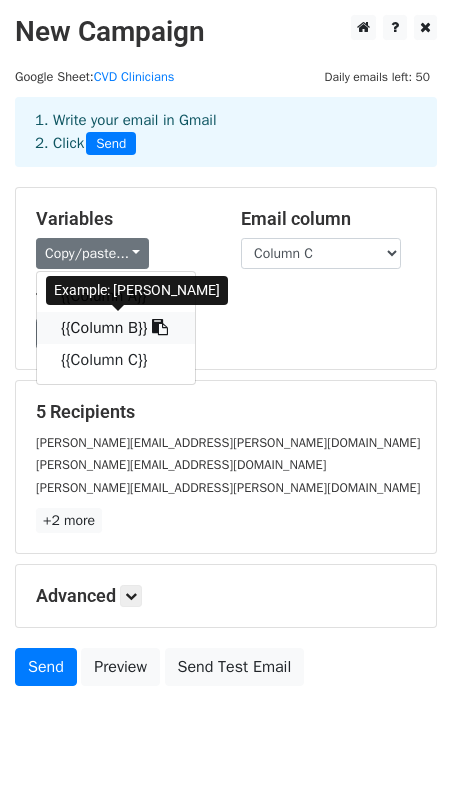 click on "{{Column B}}" at bounding box center [116, 328] 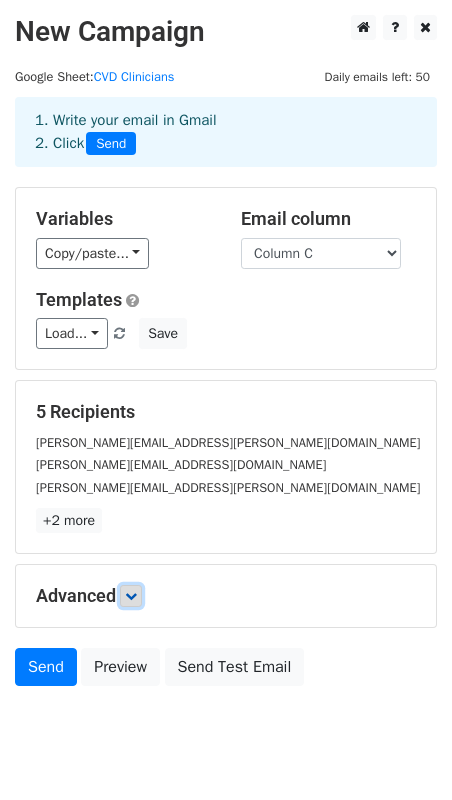 click at bounding box center [131, 596] 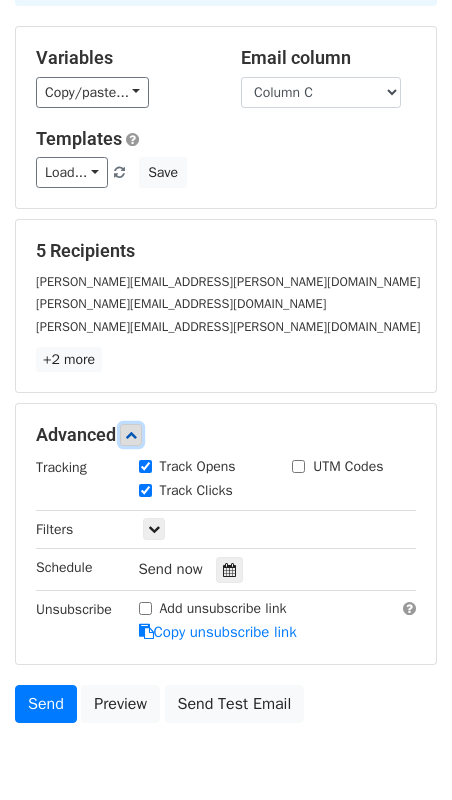scroll, scrollTop: 241, scrollLeft: 0, axis: vertical 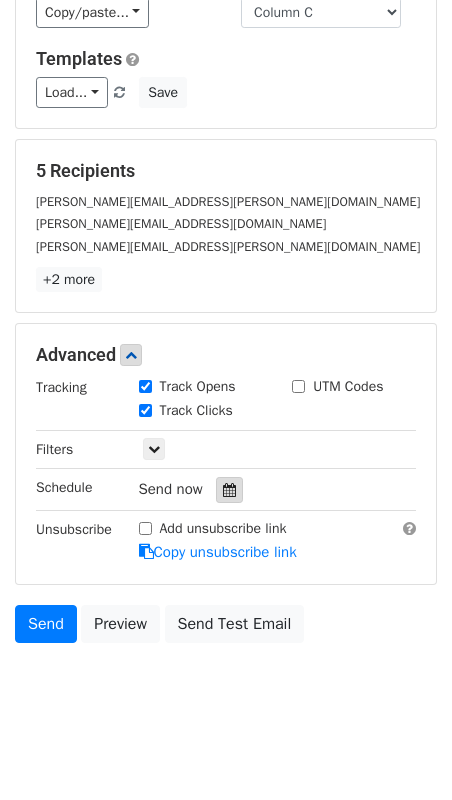 click at bounding box center [229, 490] 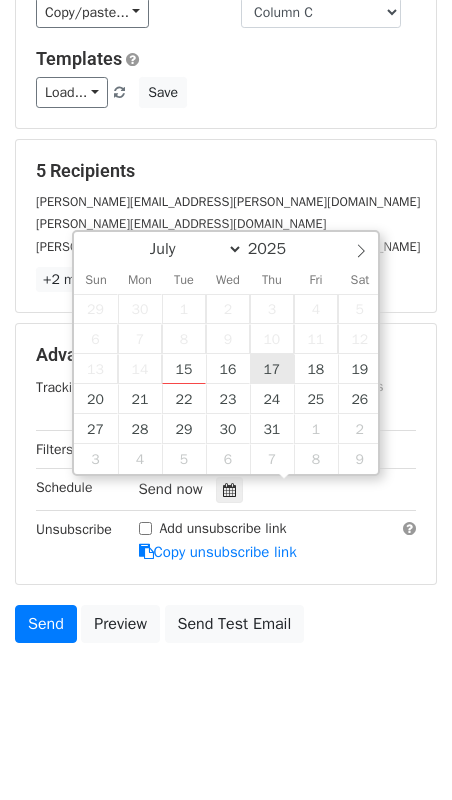 type on "2025-07-17 12:00" 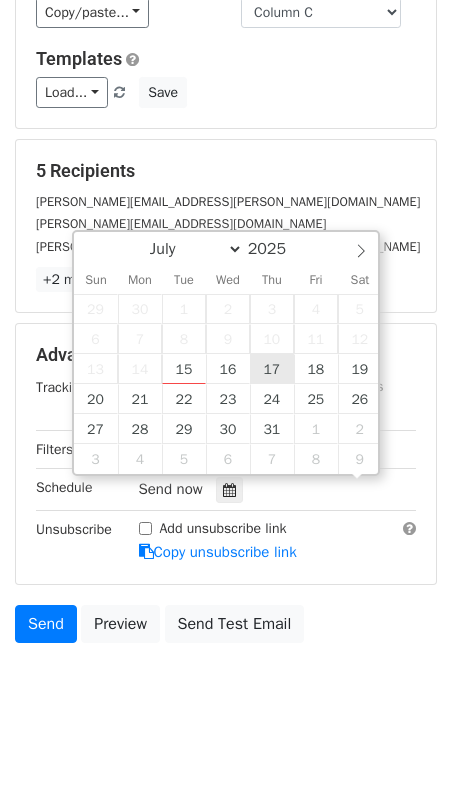 scroll, scrollTop: 1, scrollLeft: 0, axis: vertical 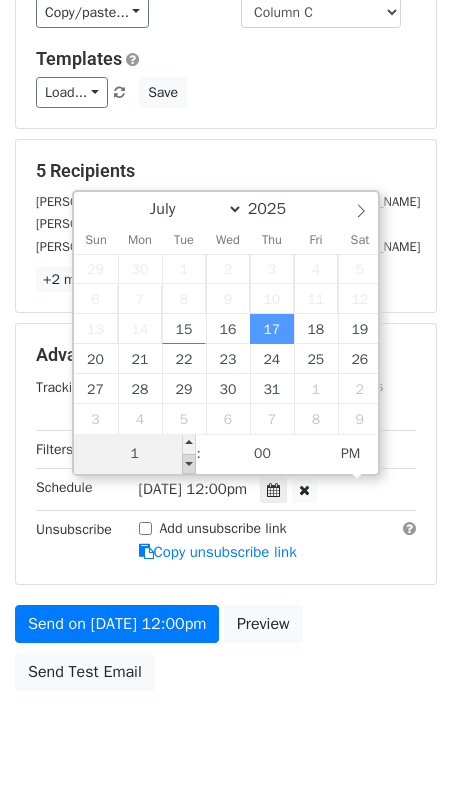 type on "11" 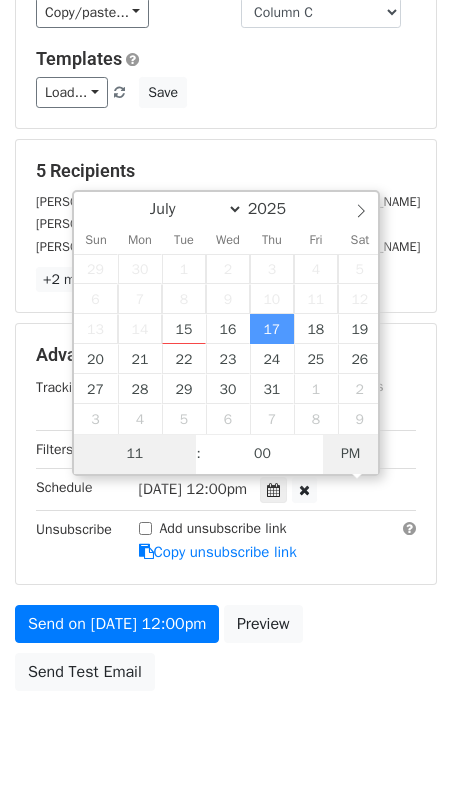 type on "2025-07-17 11:00" 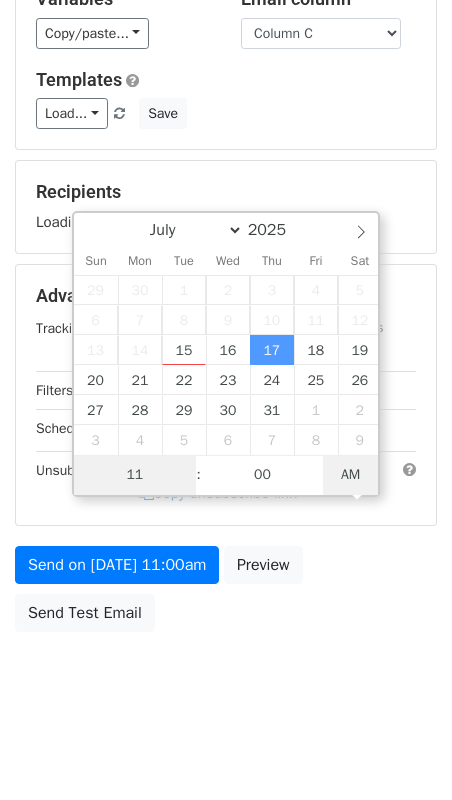 click on "AM" at bounding box center [350, 475] 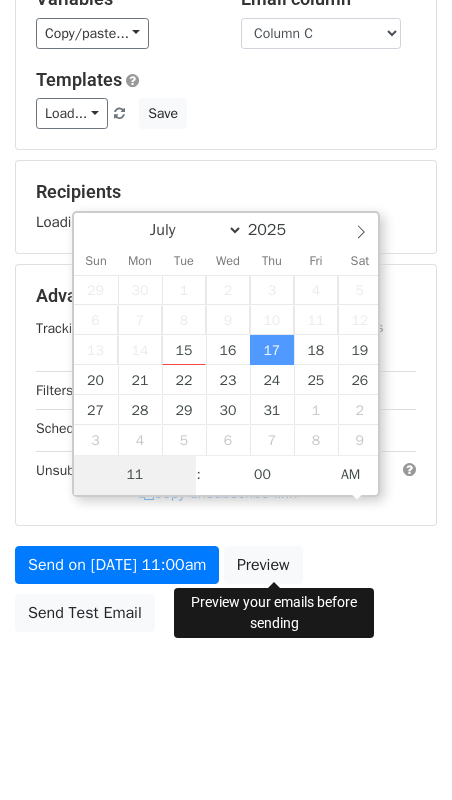 scroll, scrollTop: 241, scrollLeft: 0, axis: vertical 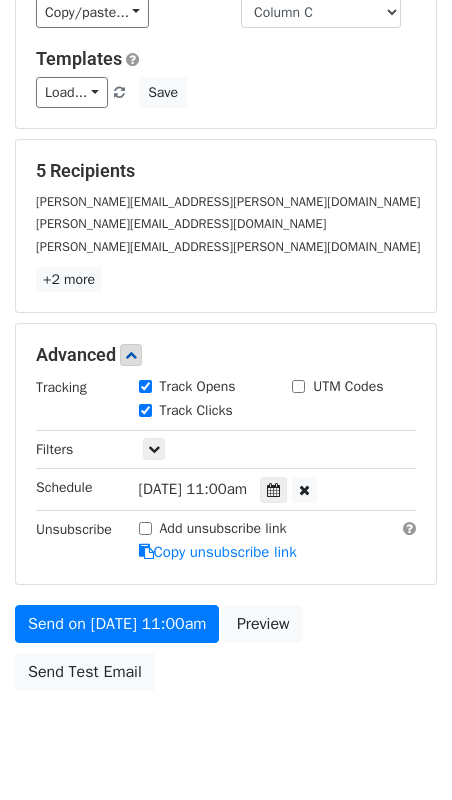 click on "New Campaign
Daily emails left: 50
Google Sheet:
CVD Clinicians
1. Write your email in Gmail
2. Click
Send
Variables
Copy/paste...
{{Column A}}
{{Column B}}
{{Column C}}
Email column
Column A
Column B
Column C
Templates
Load...
HF Survey Follow up
HF Survey Mail Merge
Save
5 Recipients
milton.packer@utsouthwestern.edu
nichol@uw.edu
Michael.Pham@ucsf.edu
+2 more
5 Recipients
×
milton.packer@utsouthwestern.edu
nichol@uw.edu
Michael.Pham@ucsf.edu
n.suthahar@umcg.nl
nihar.desai@yale.edu
Close
Advanced
Tracking
Track Opens
UTM Codes
Track Clicks
Filters
Only include spreadsheet rows that match the following filters:" at bounding box center [226, 277] 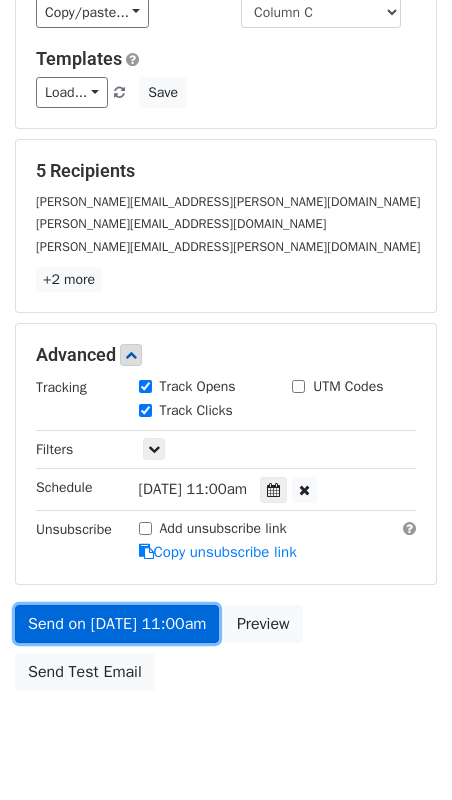 click on "Send on Jul 17 at 11:00am" at bounding box center (117, 624) 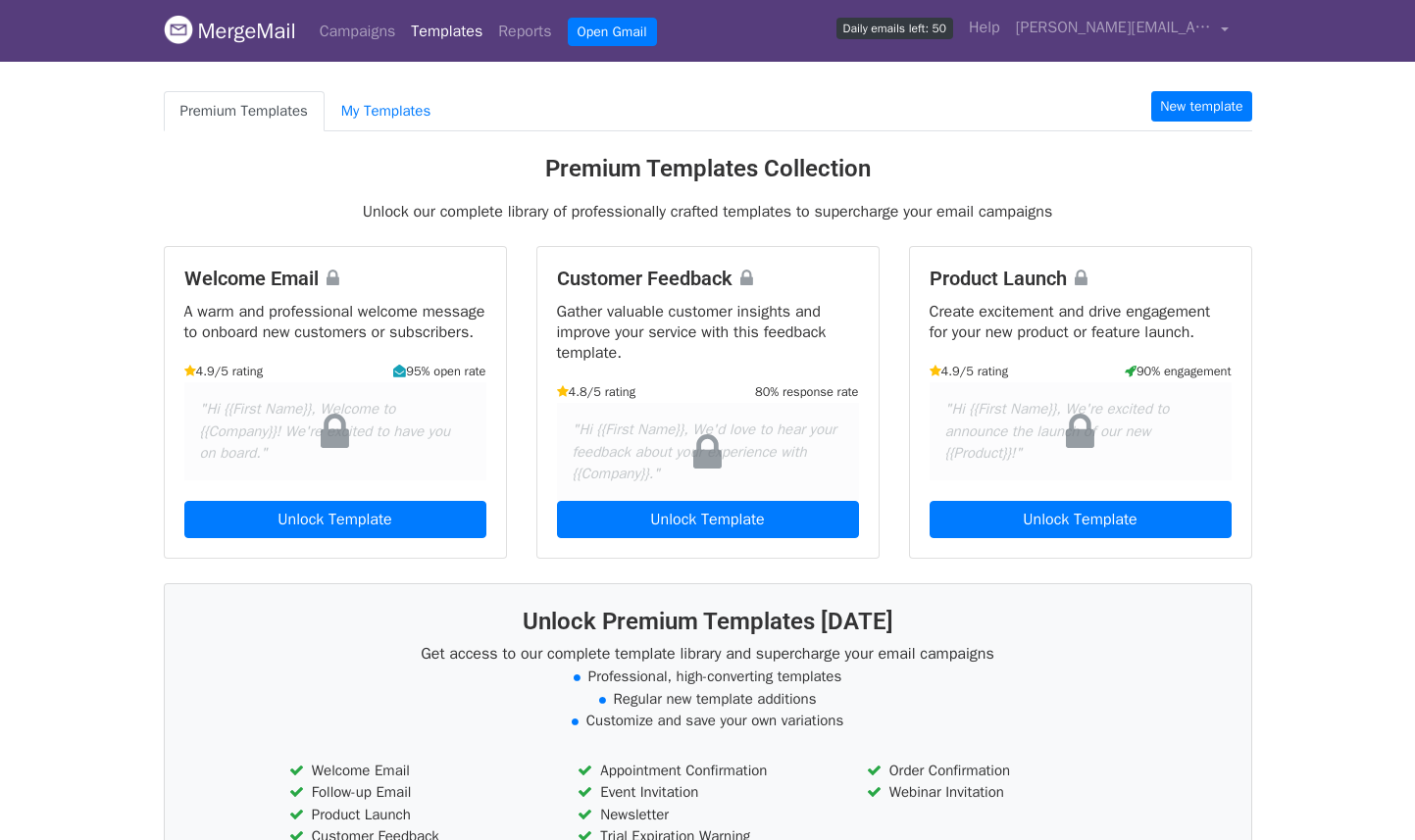 scroll, scrollTop: 0, scrollLeft: 0, axis: both 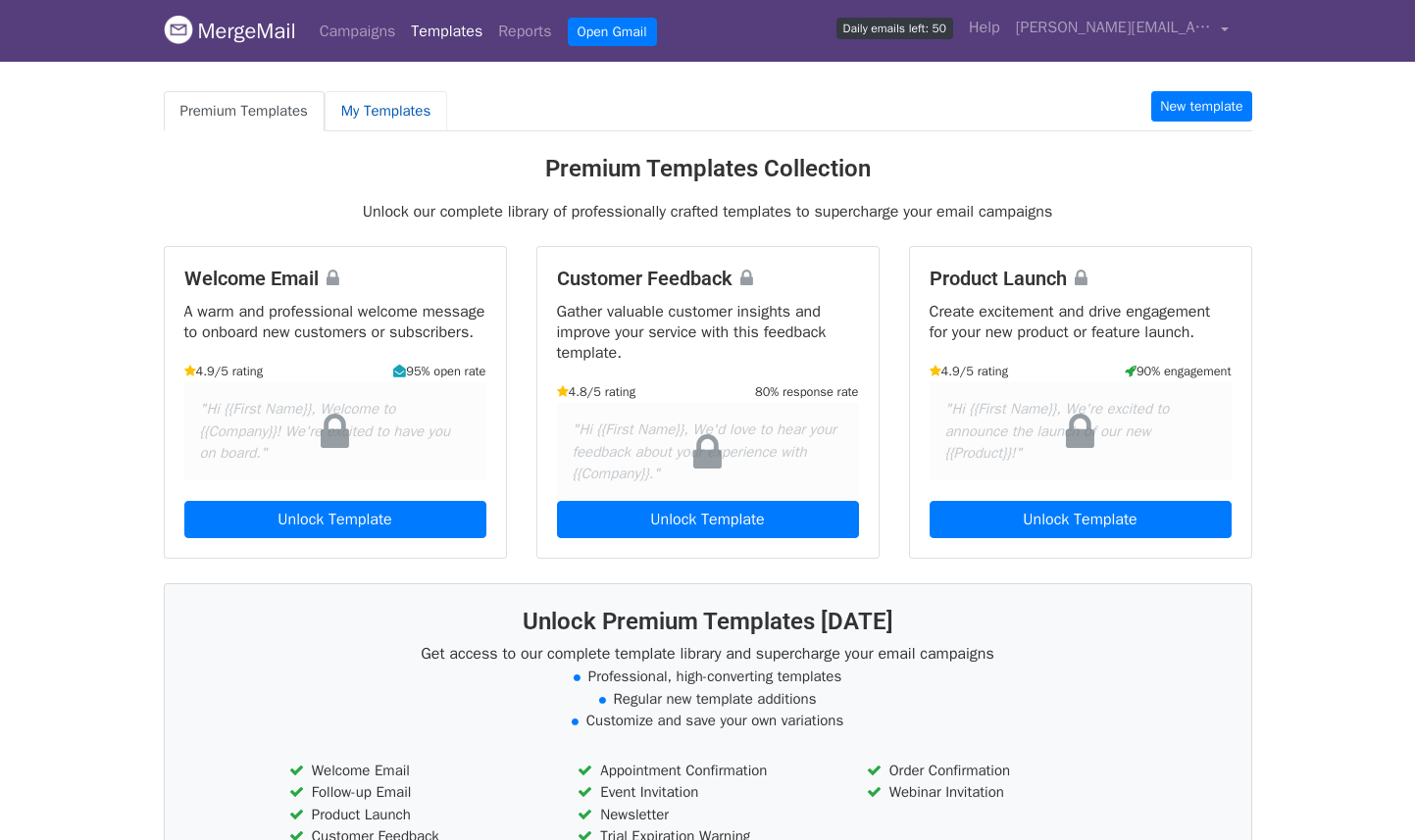 click on "My Templates" at bounding box center (385, 111) 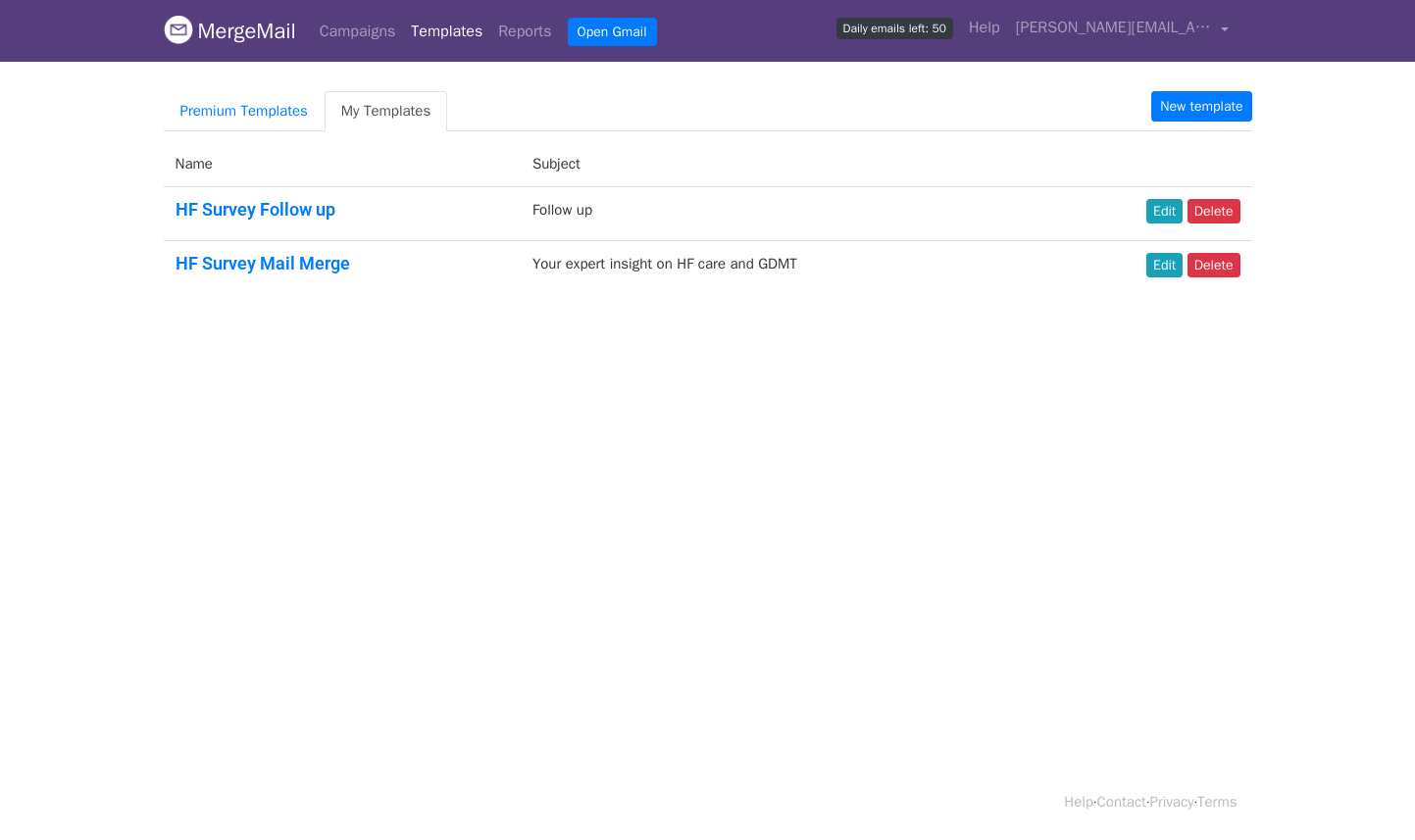 scroll, scrollTop: 0, scrollLeft: 0, axis: both 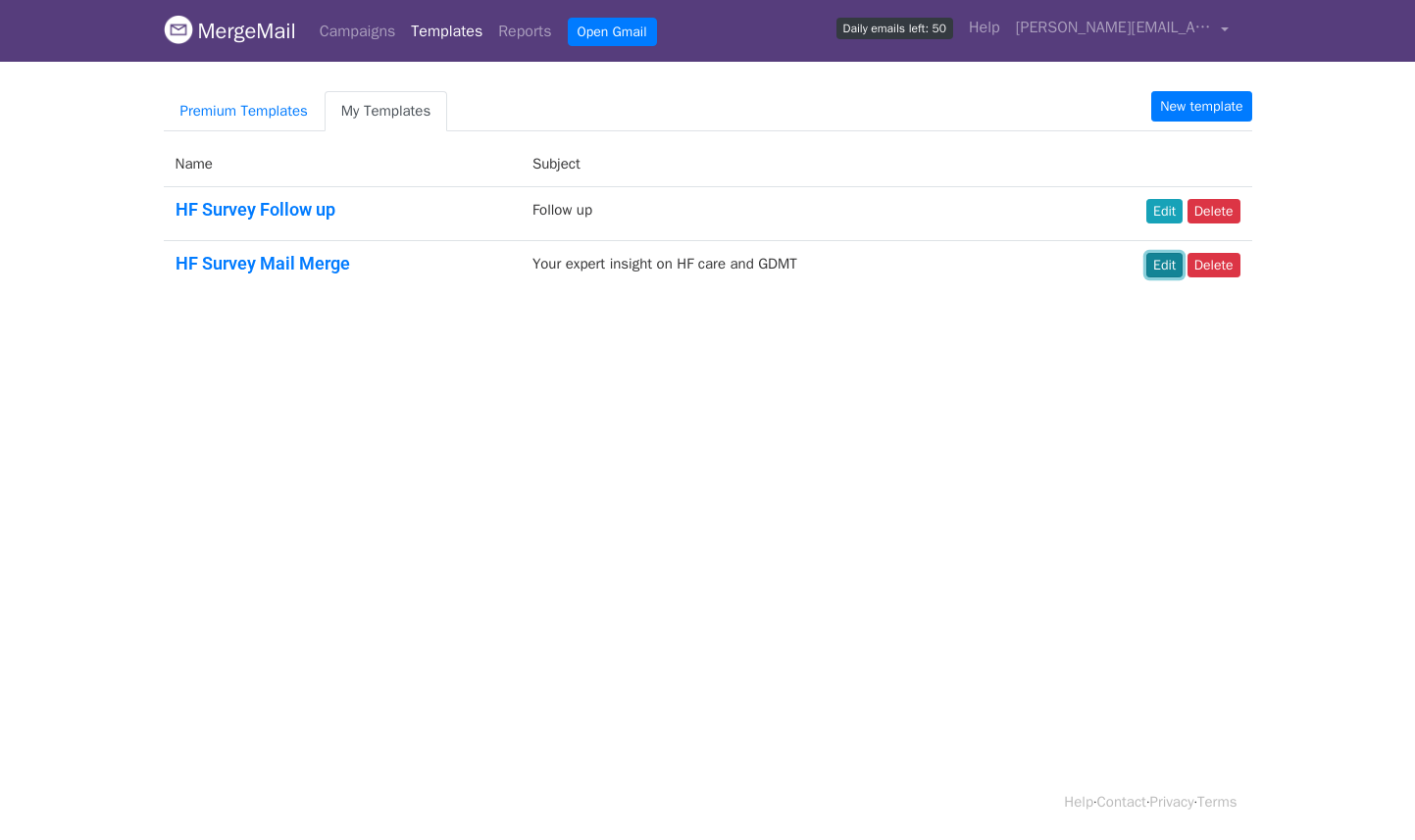 click on "Edit" at bounding box center [1164, 265] 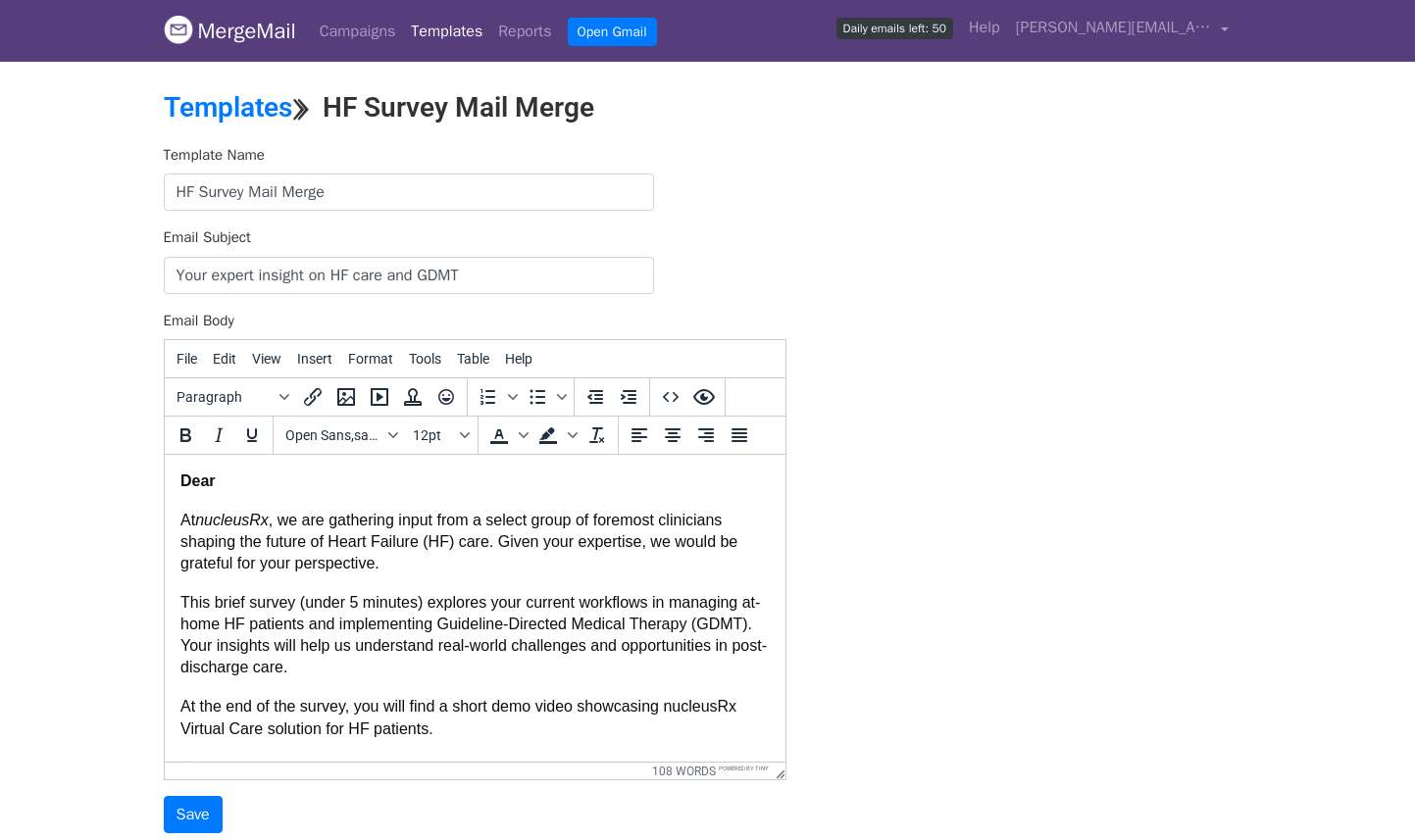 scroll, scrollTop: 0, scrollLeft: 0, axis: both 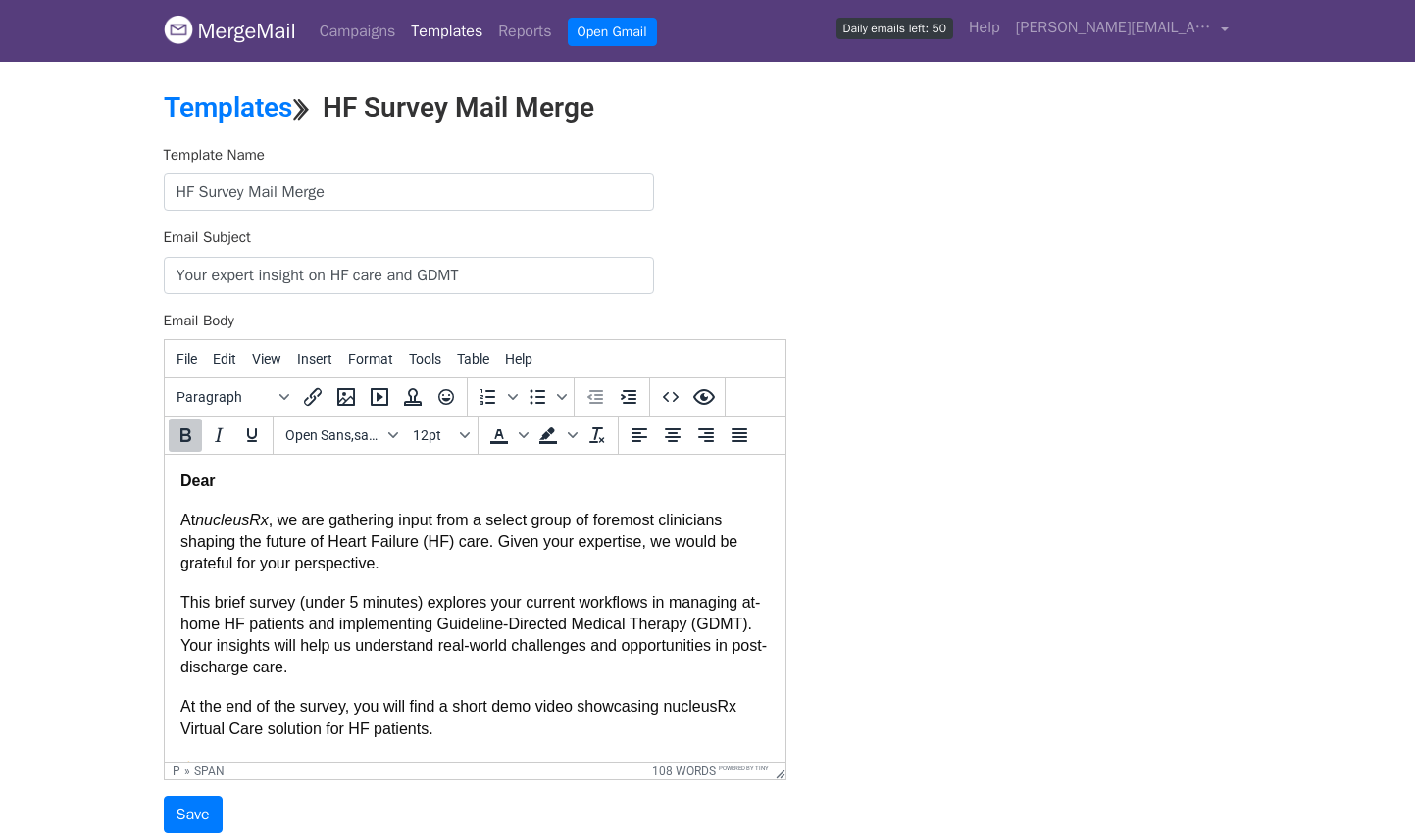 click on "Dear" at bounding box center (474, 481) 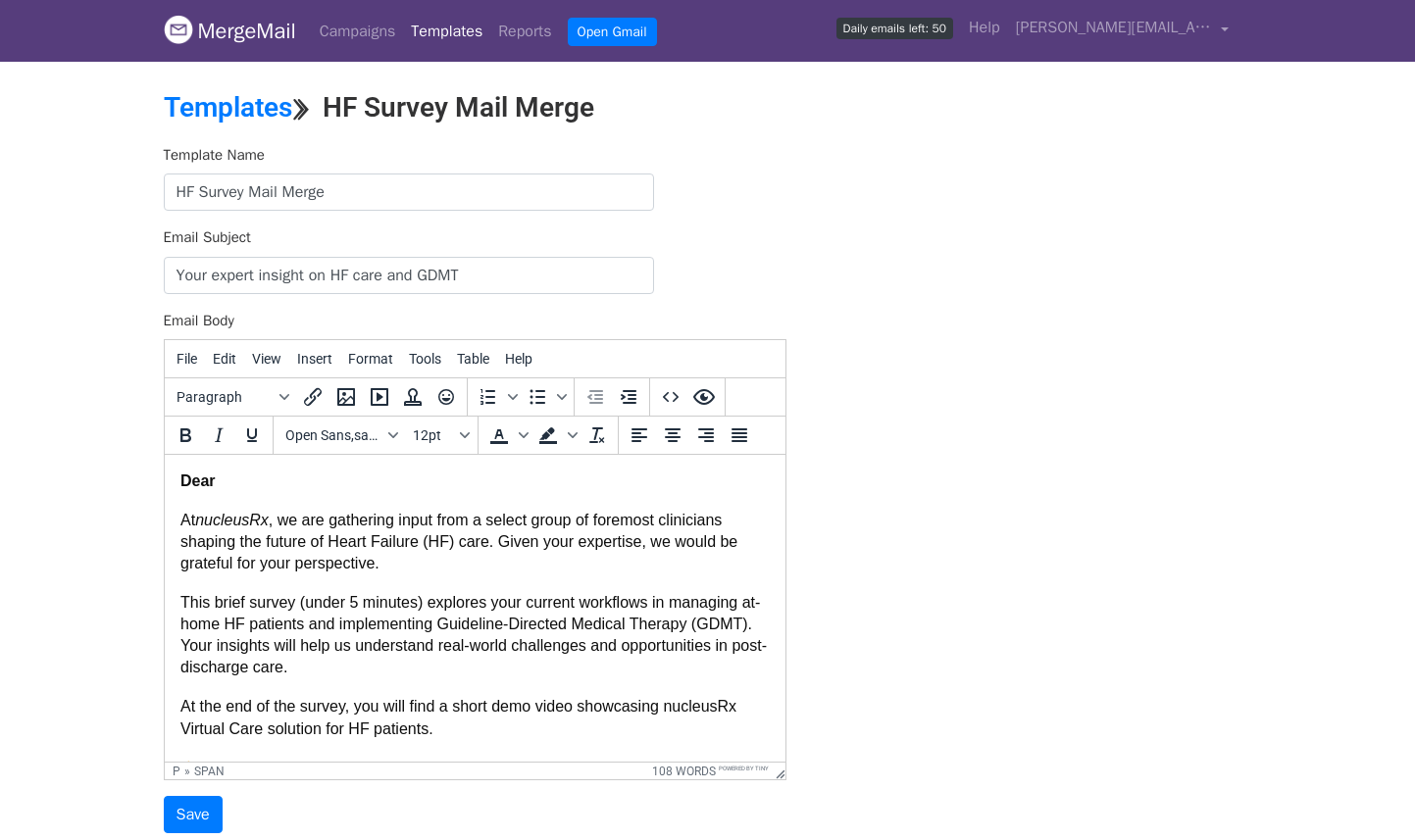 click on "Dear    At  nucleusRx , we are gathering input from a select group of foremost clinicians shaping the future of Heart Failure (HF) care. Given your expertise, we would be grateful for your perspective. This brief survey (under 5 minutes) explores your current workflows in managing at-home HF patients and implementing Guideline-Directed Medical Therapy (GDMT). Your insights will help us understand real-world challenges and opportunities in post-discharge care. At the end of the survey, you will find a short demo video showcasing nucleusRx Virtual Care solution for HF patients.   Take the Survey Thank you for lending your voice to this important conversation. Best regards, Mohith Gujjula Clinical Application Research,  nucleusRx" at bounding box center (474, 733) 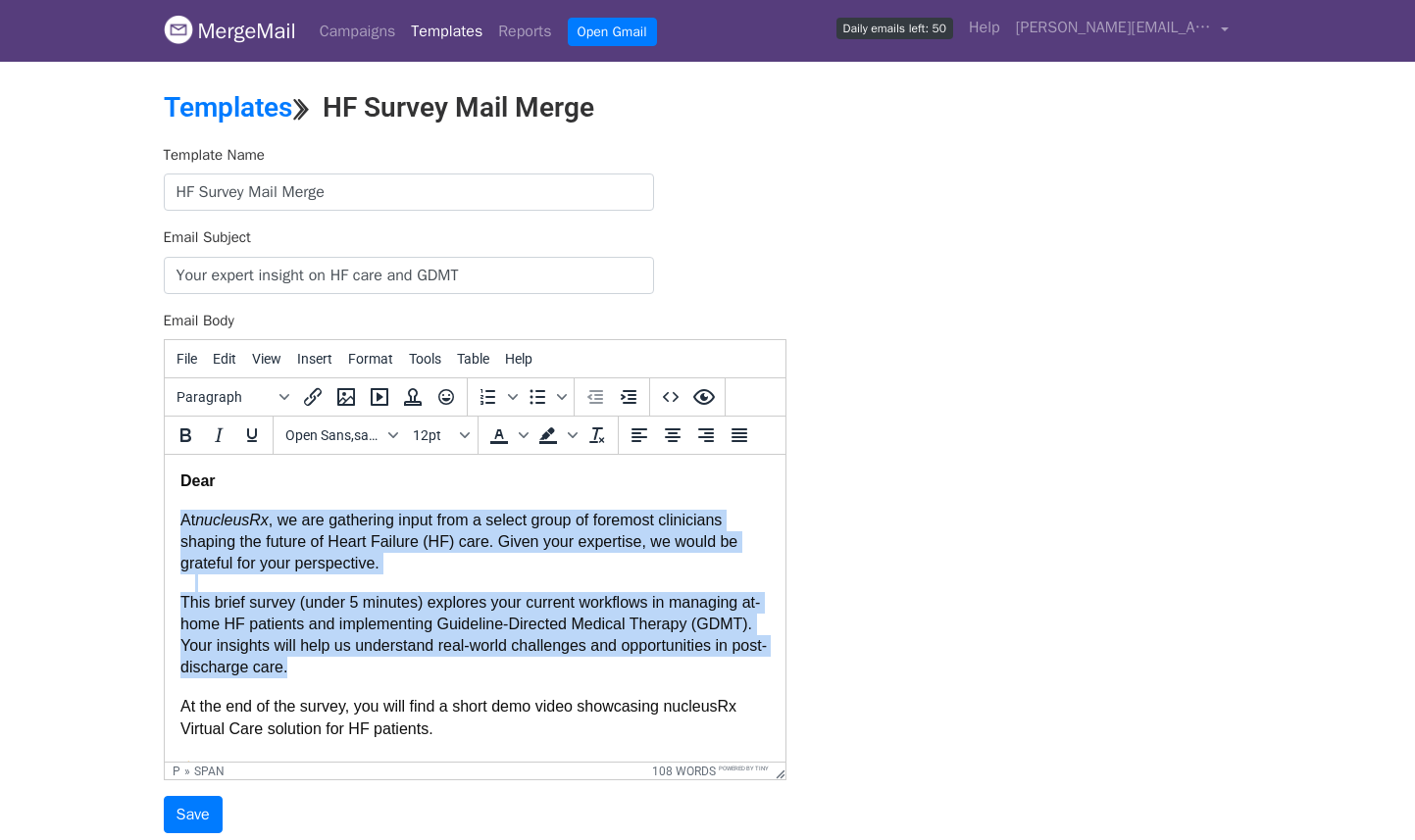 drag, startPoint x: 182, startPoint y: 517, endPoint x: 523, endPoint y: 672, distance: 374.5744 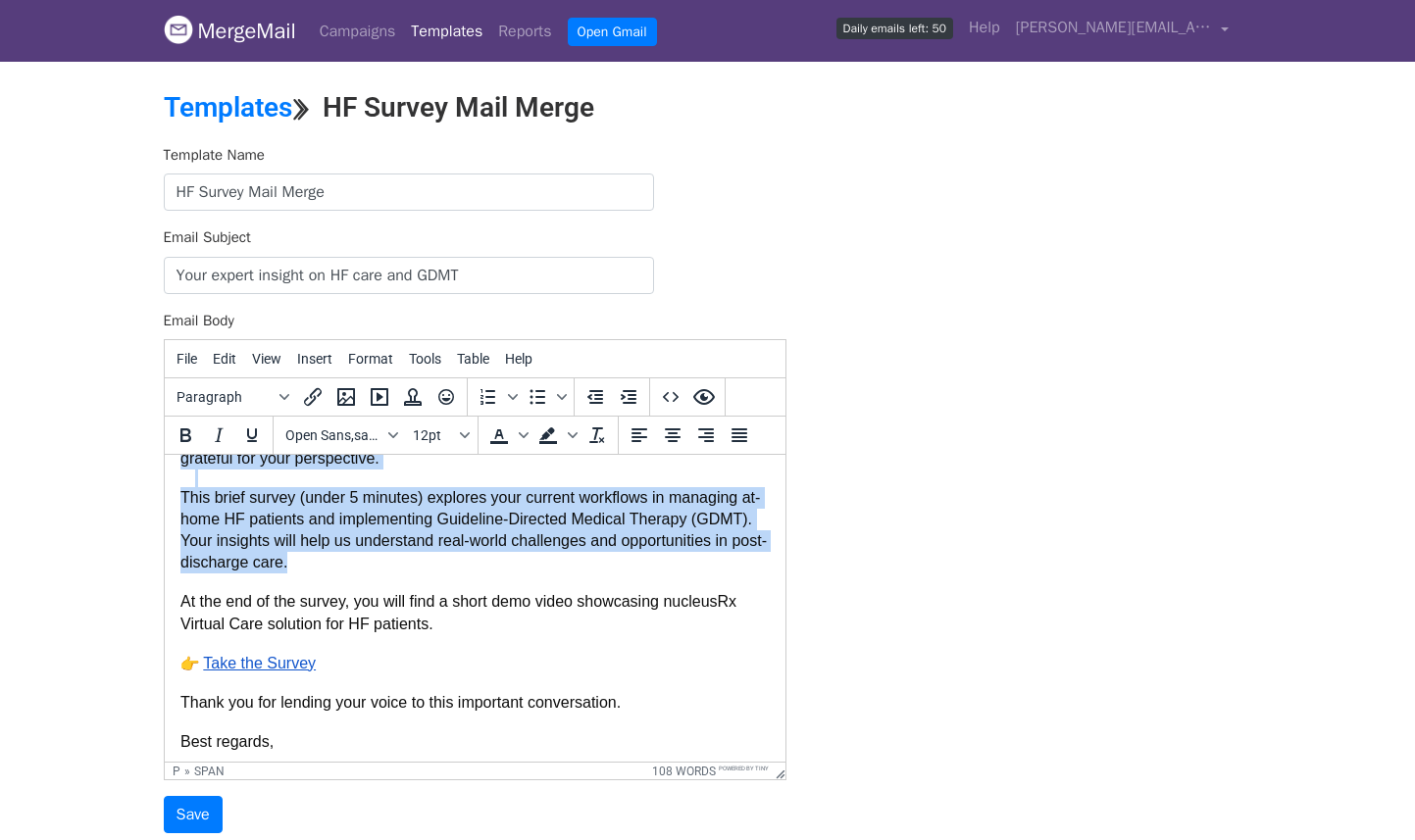 scroll, scrollTop: 115, scrollLeft: 0, axis: vertical 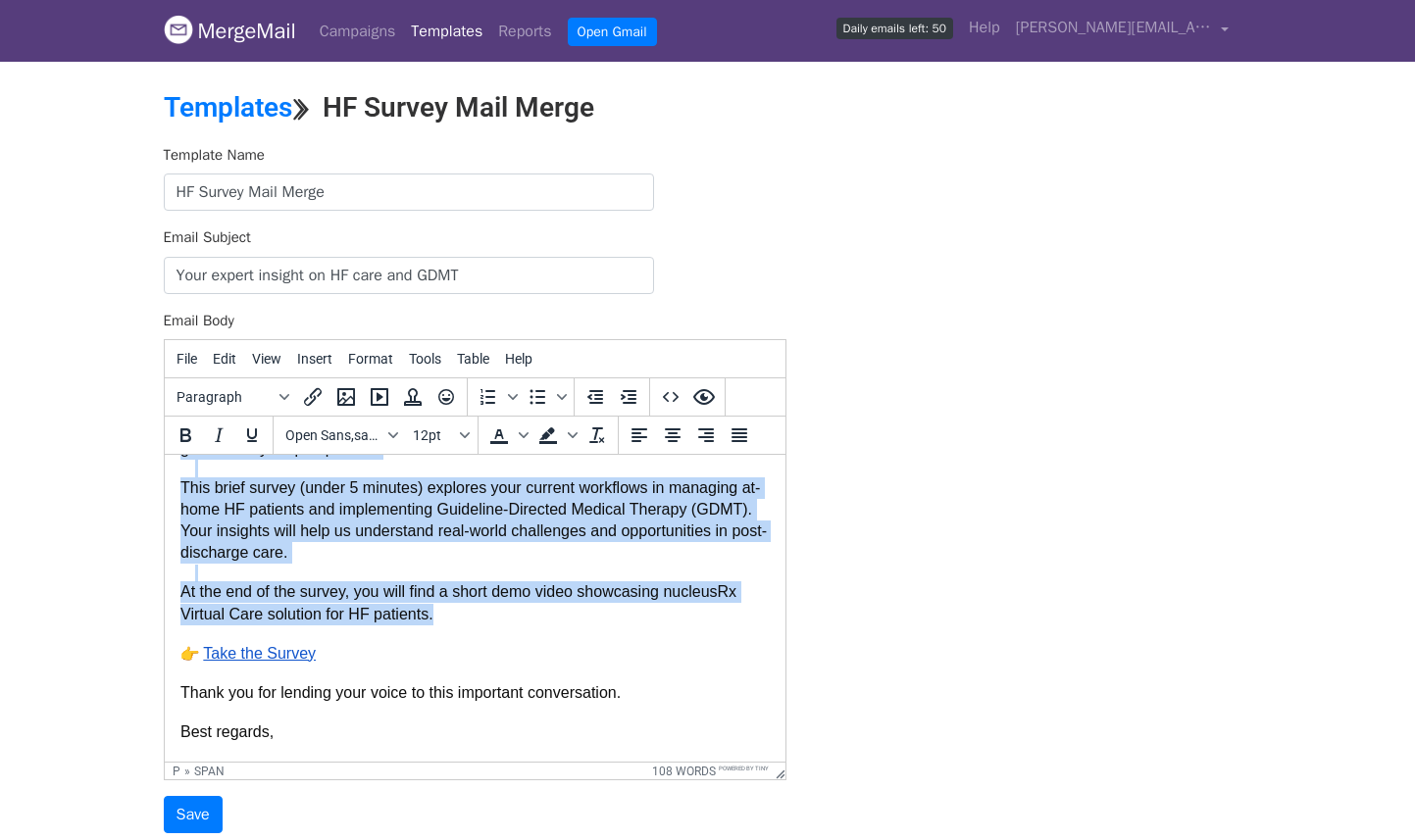 paste 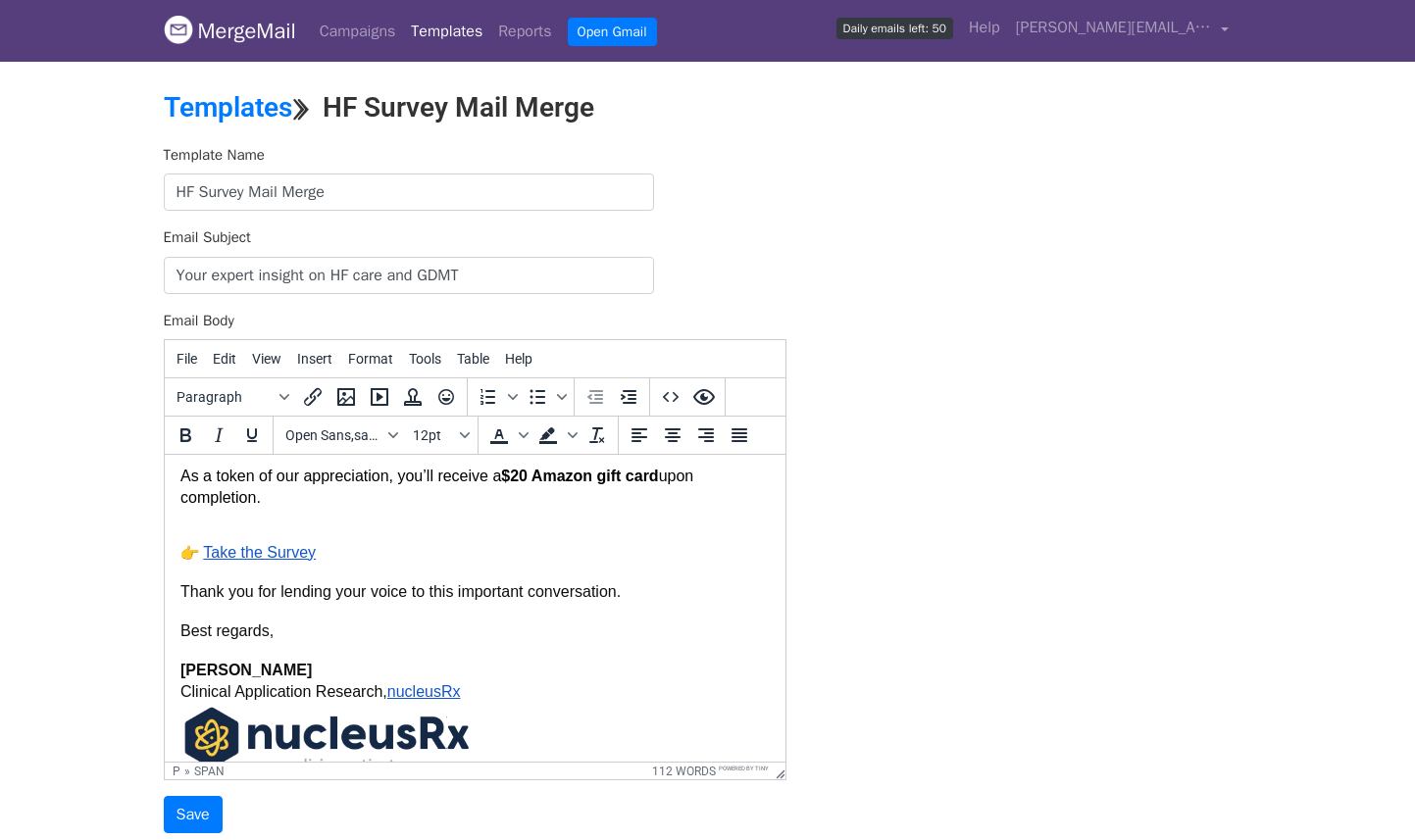 scroll, scrollTop: 298, scrollLeft: 0, axis: vertical 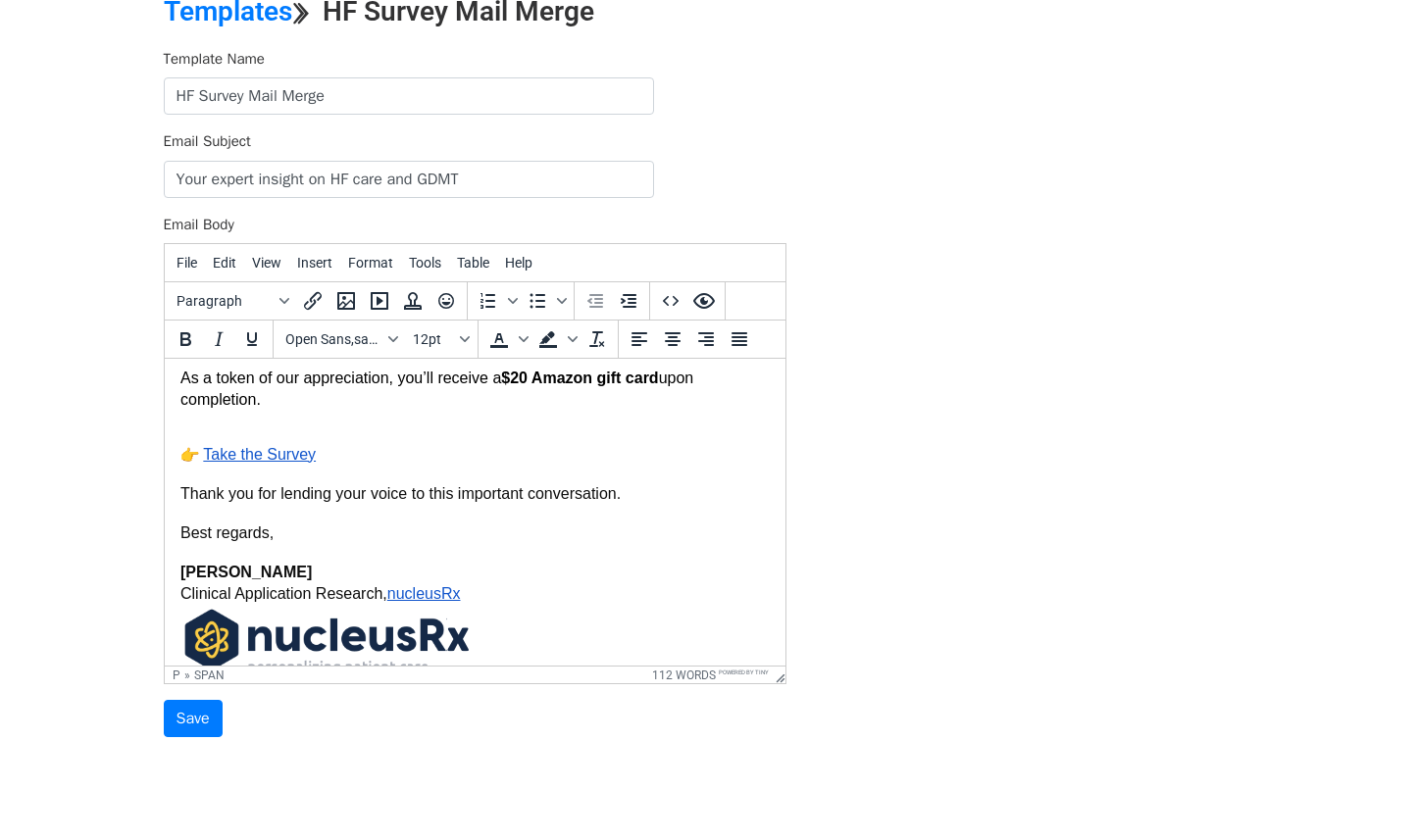drag, startPoint x: 177, startPoint y: 496, endPoint x: 374, endPoint y: 492, distance: 197.04 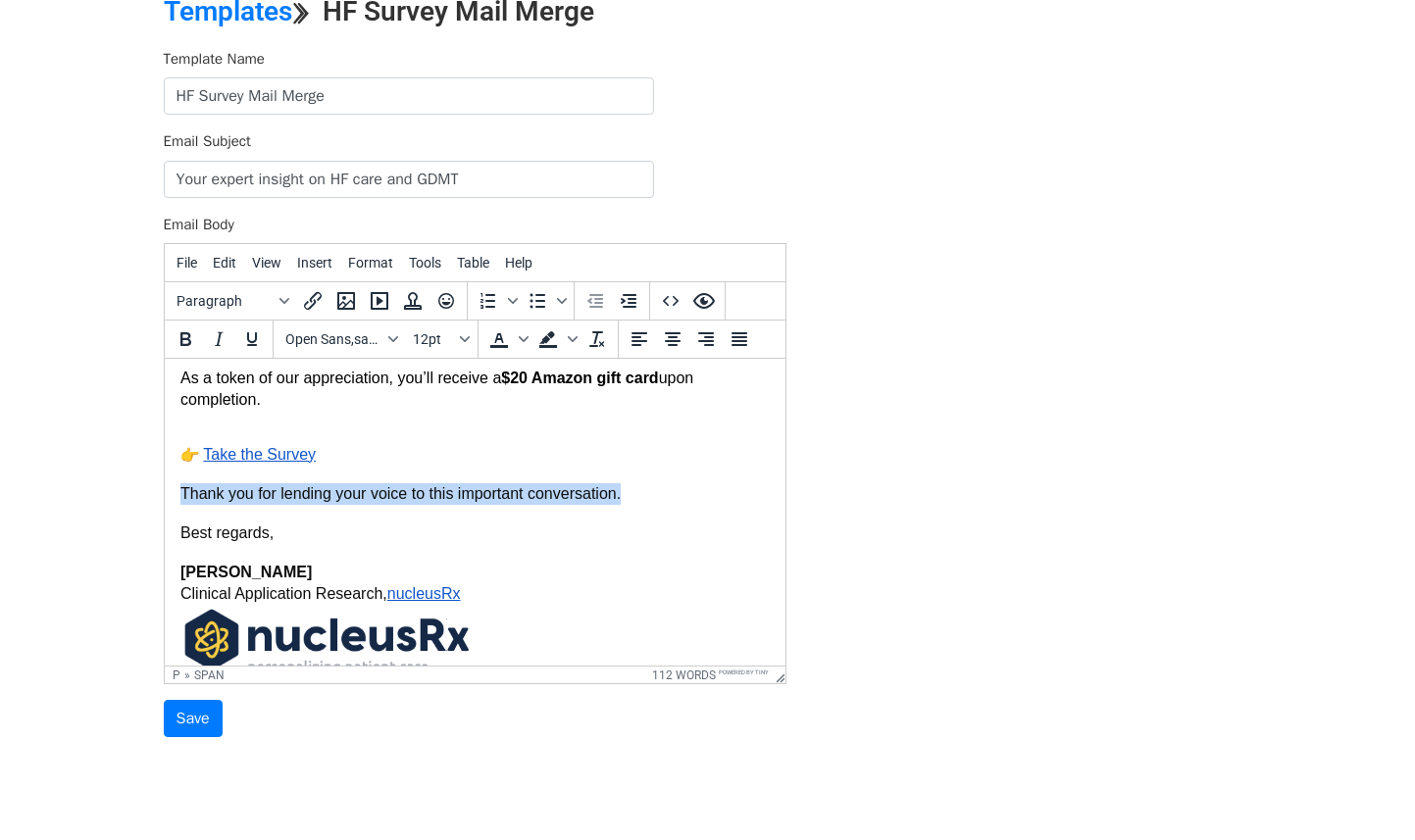 drag, startPoint x: 182, startPoint y: 497, endPoint x: 638, endPoint y: 503, distance: 456.0395 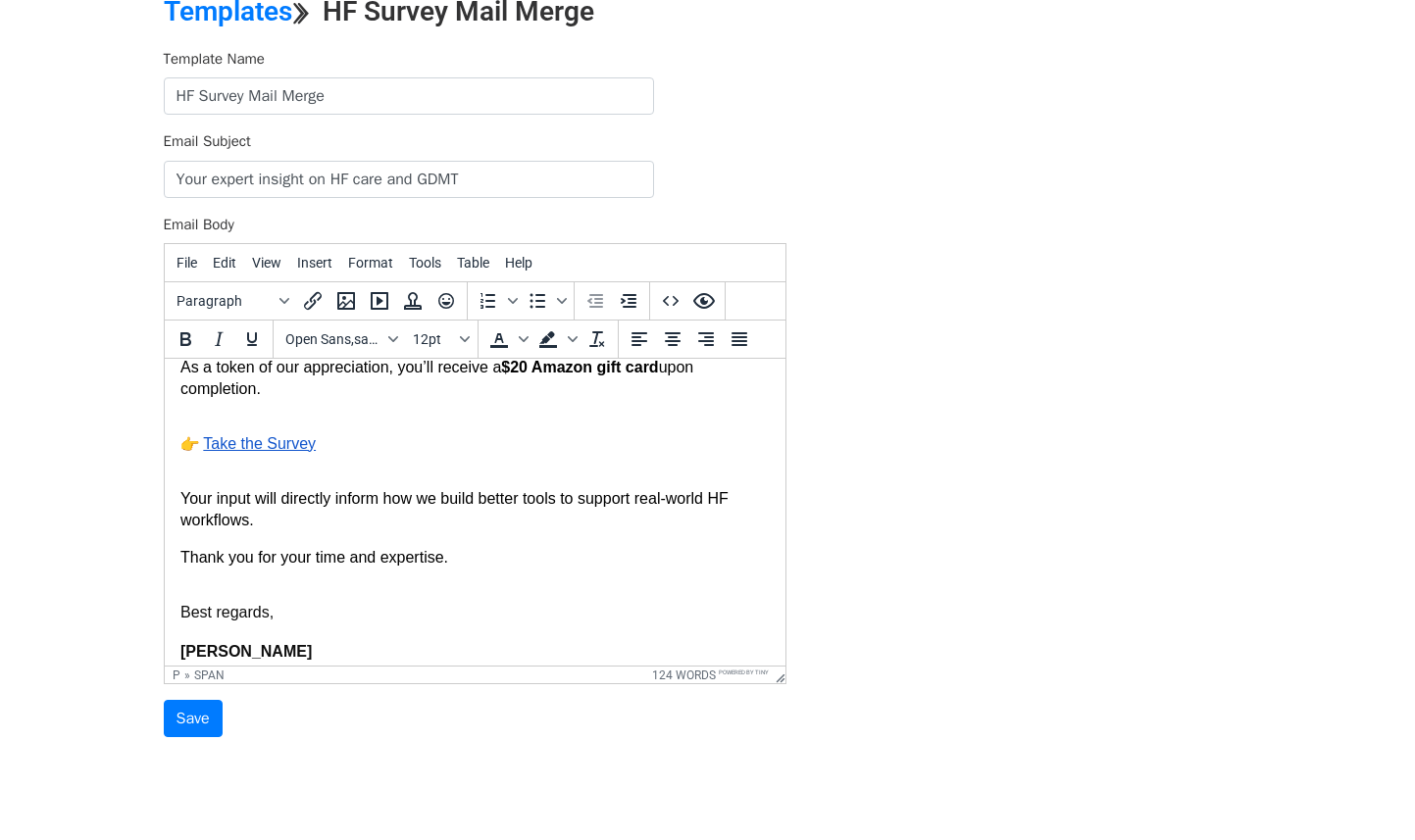scroll, scrollTop: 325, scrollLeft: 0, axis: vertical 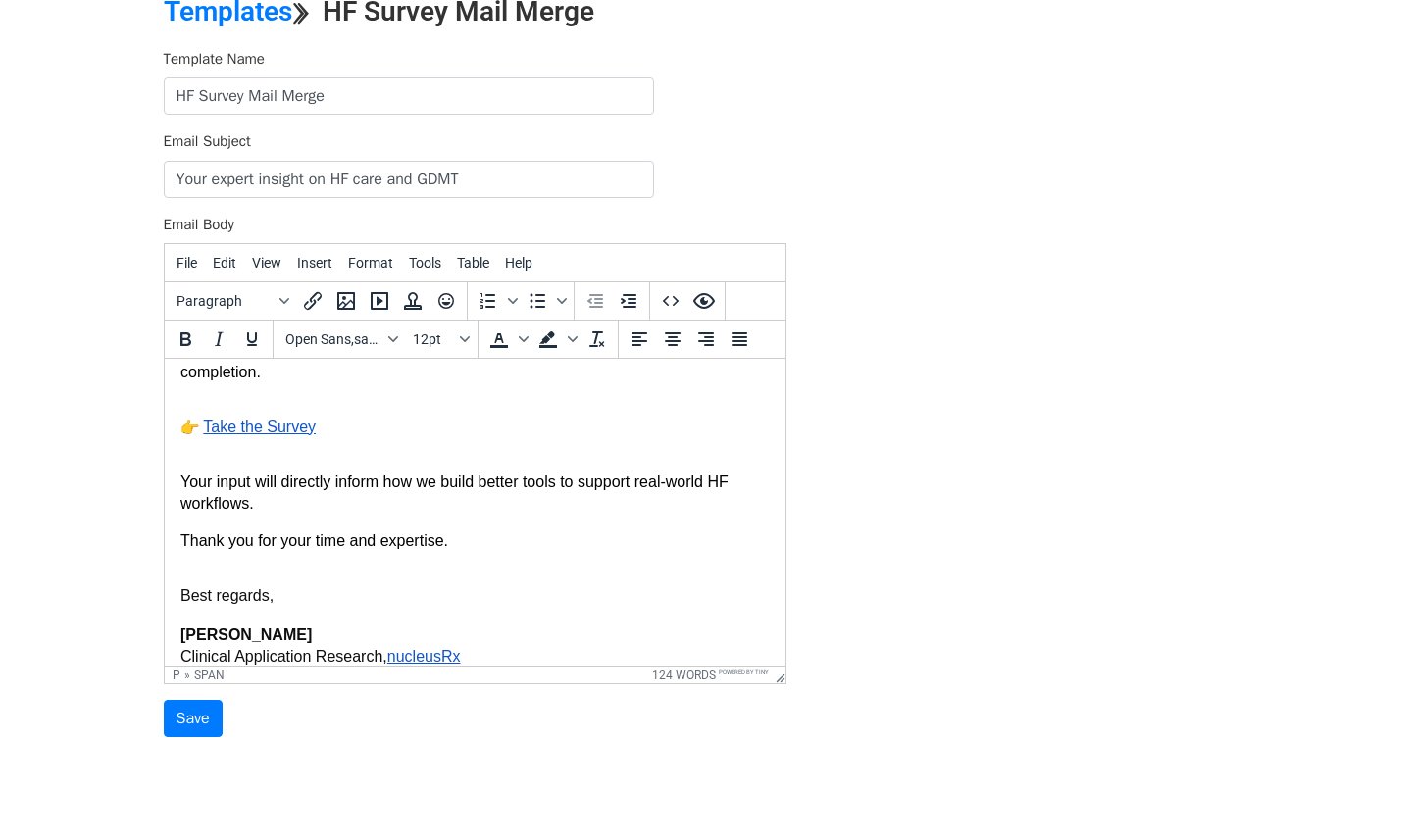 click on "Dear    We’re reaching out to a select group of HF care leaders whose perspectives shape how post-discharge treatment is delivered. At  nucleusRx , we’re exploring how clinicians like you are managing  Heart Failure (HF)  patients at home and implementing  Guideline-Directed Medical Therapy (GDMT) . We would be grateful for your insights via this  short survey  (under 5 minutes). You’ll also find a brief  demo video  at the start that highlights our virtual care solution for HF patients. As a token of our appreciation, you’ll receive a  $20 Amazon gift card  upon completion.   Take the Survey Your input will directly inform how we build better tools to support real-world HF workflows. Thank you for your time and expertise. Best regards, Mohith Gujjula Clinical Application Research,  nucleusRx" at bounding box center (474, 397) 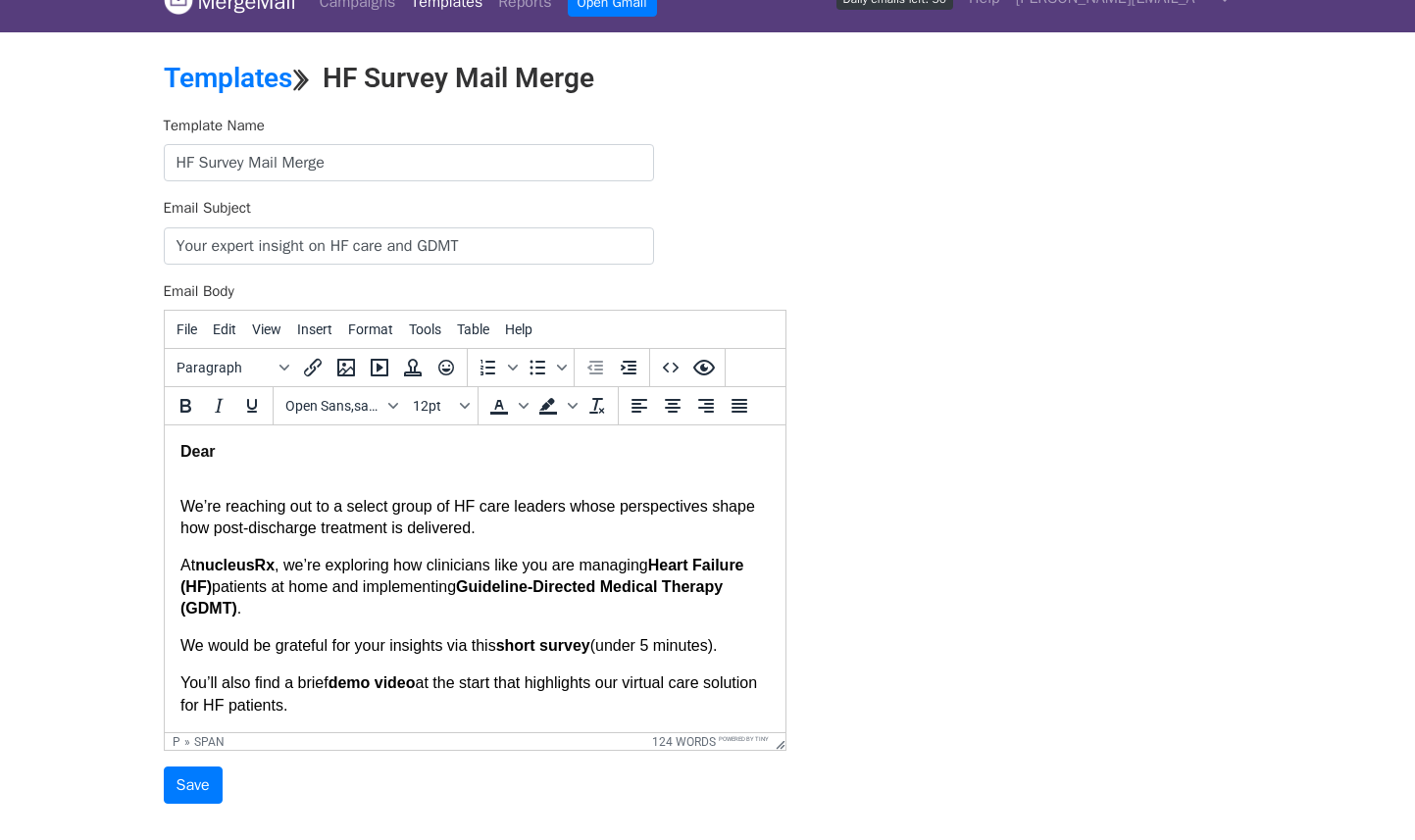 scroll, scrollTop: 0, scrollLeft: 0, axis: both 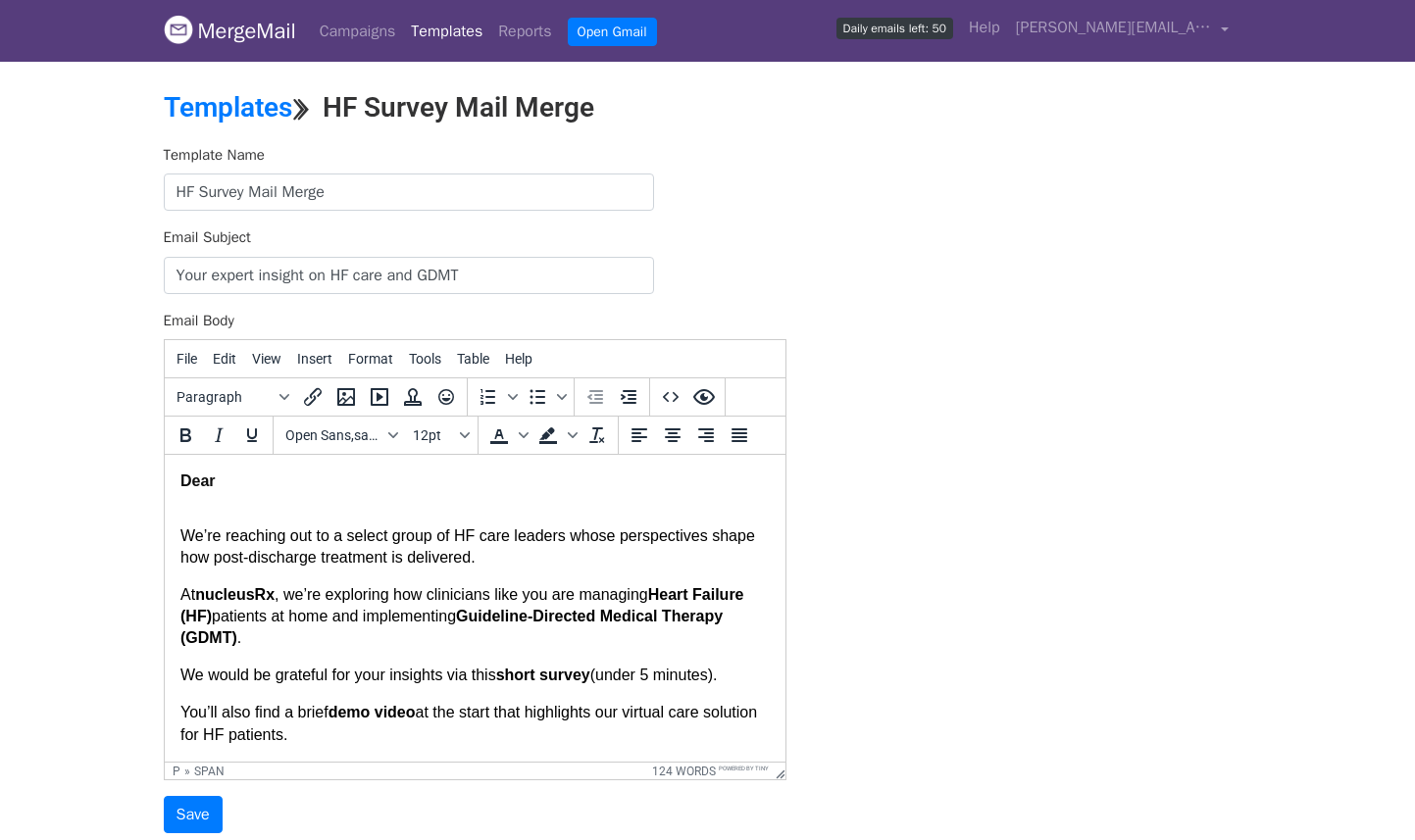 click at bounding box center (481, 501) 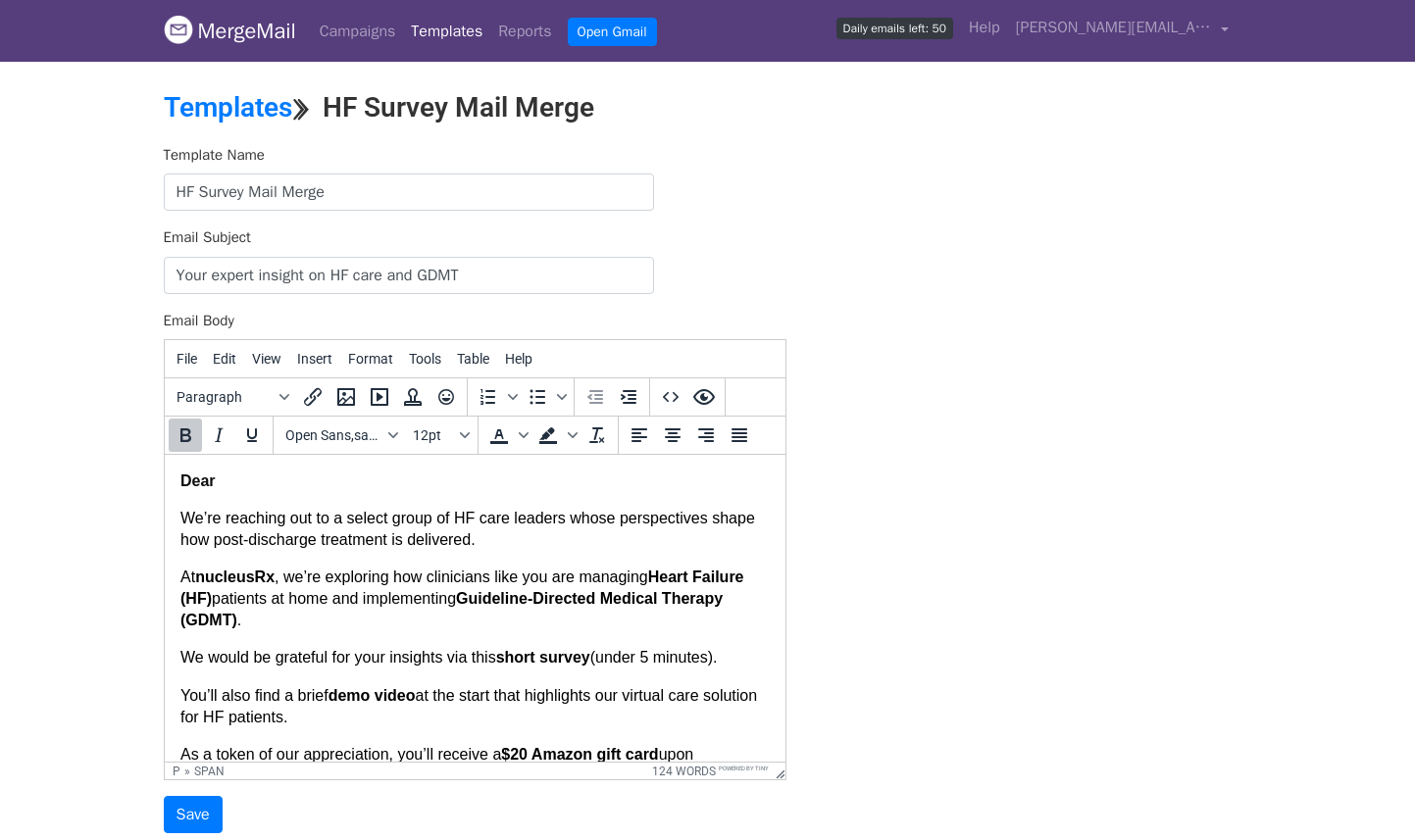 click on "MergeMail
Campaigns
Templates
Reports
Open Gmail
Daily emails left: 50
Help
mohith.gujjula@nucleusrx.com
Account
Unsubscribes
Integrations
Notification Settings
Sign out
New Features
You're all caught up!
Scheduled Campaigns
Schedule your emails to be sent later.
Read more
Account Reports
View reports across all of your campaigns to find highly-engaged recipients and to see which templates and campaigns have the most clicks and opens.
Read more
View my reports
Template Editor
Create beautiful emails using our powerful template editor.
Read more
View my templates
Templates
⟫
HF Survey Mail Merge
Template Name
HF Survey Mail Merge
Email Subject
Your expert insight on HF care and GDMT
Email Body
File Edit View Insert Format Tools Table Help Paragraph 12pt p  »" at bounding box center (707, 456) 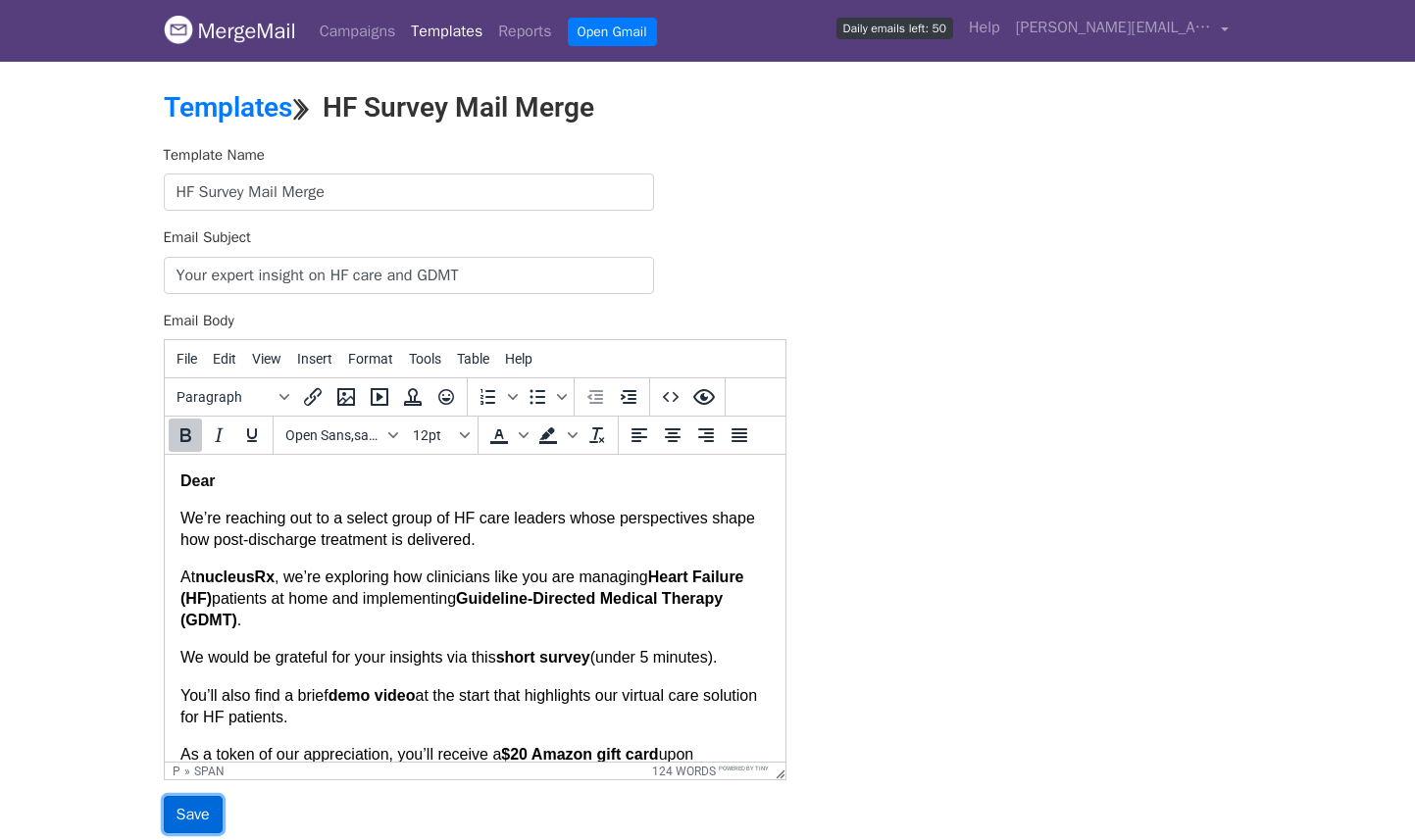click on "Save" at bounding box center [193, 815] 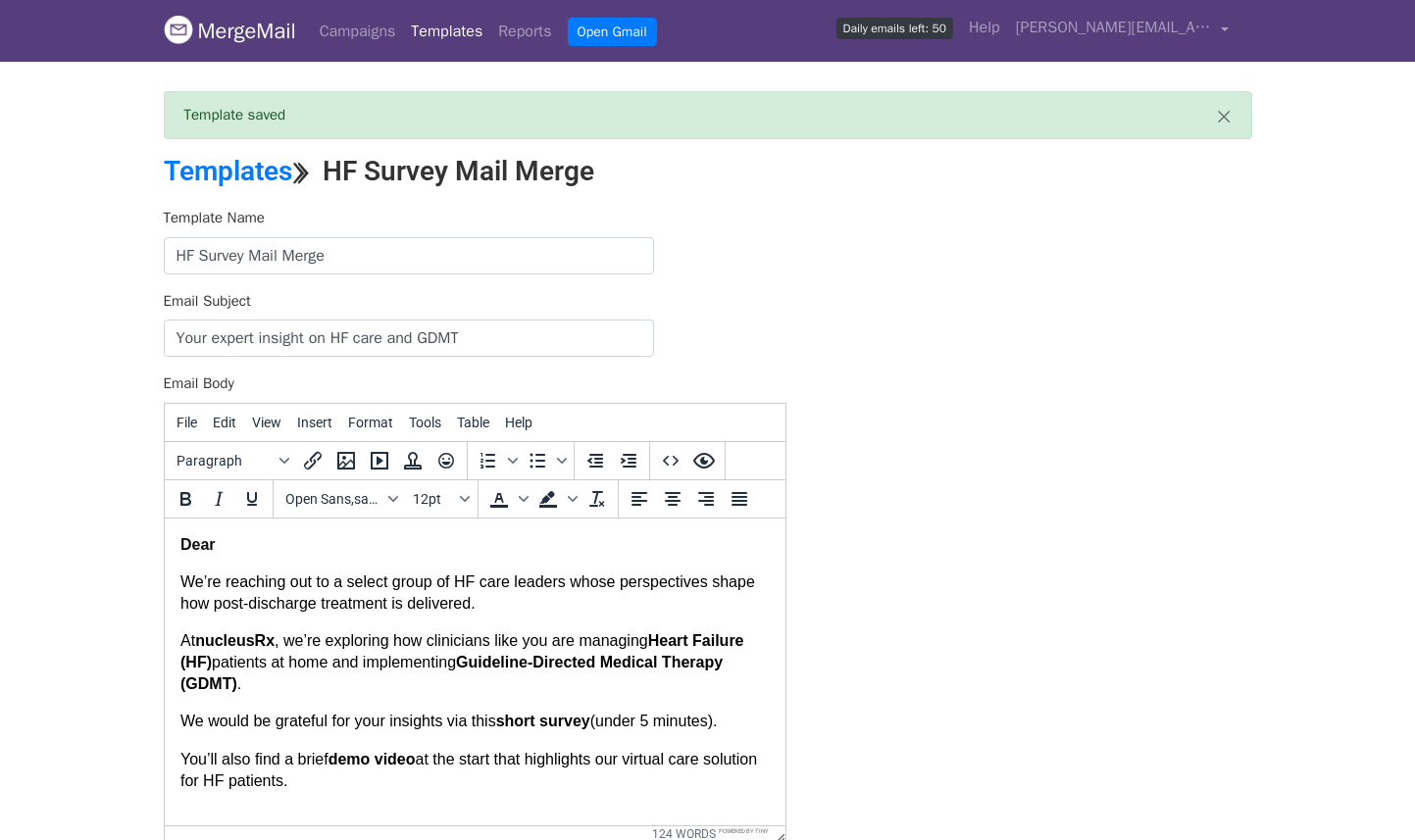 scroll, scrollTop: 0, scrollLeft: 0, axis: both 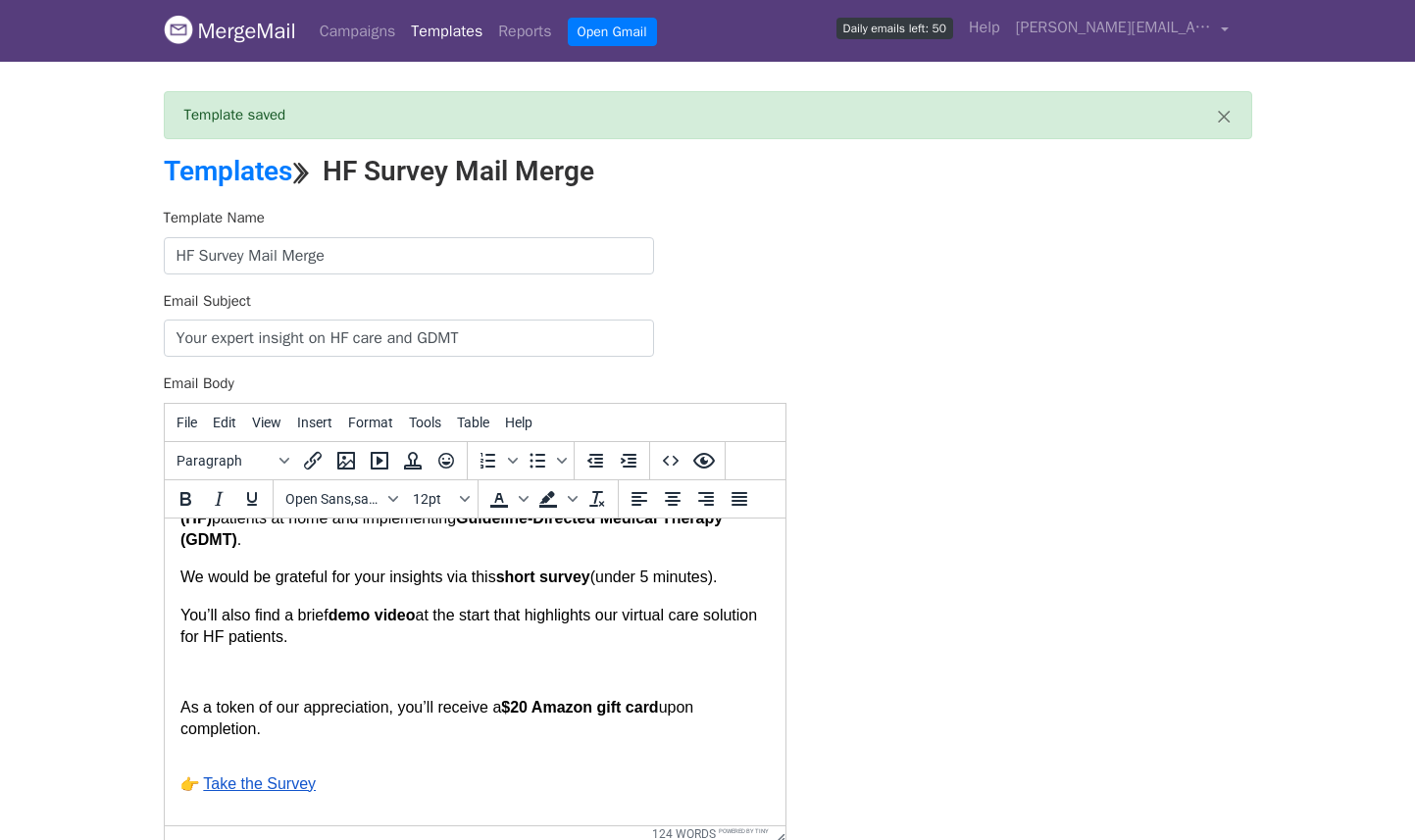 click at bounding box center [474, 671] 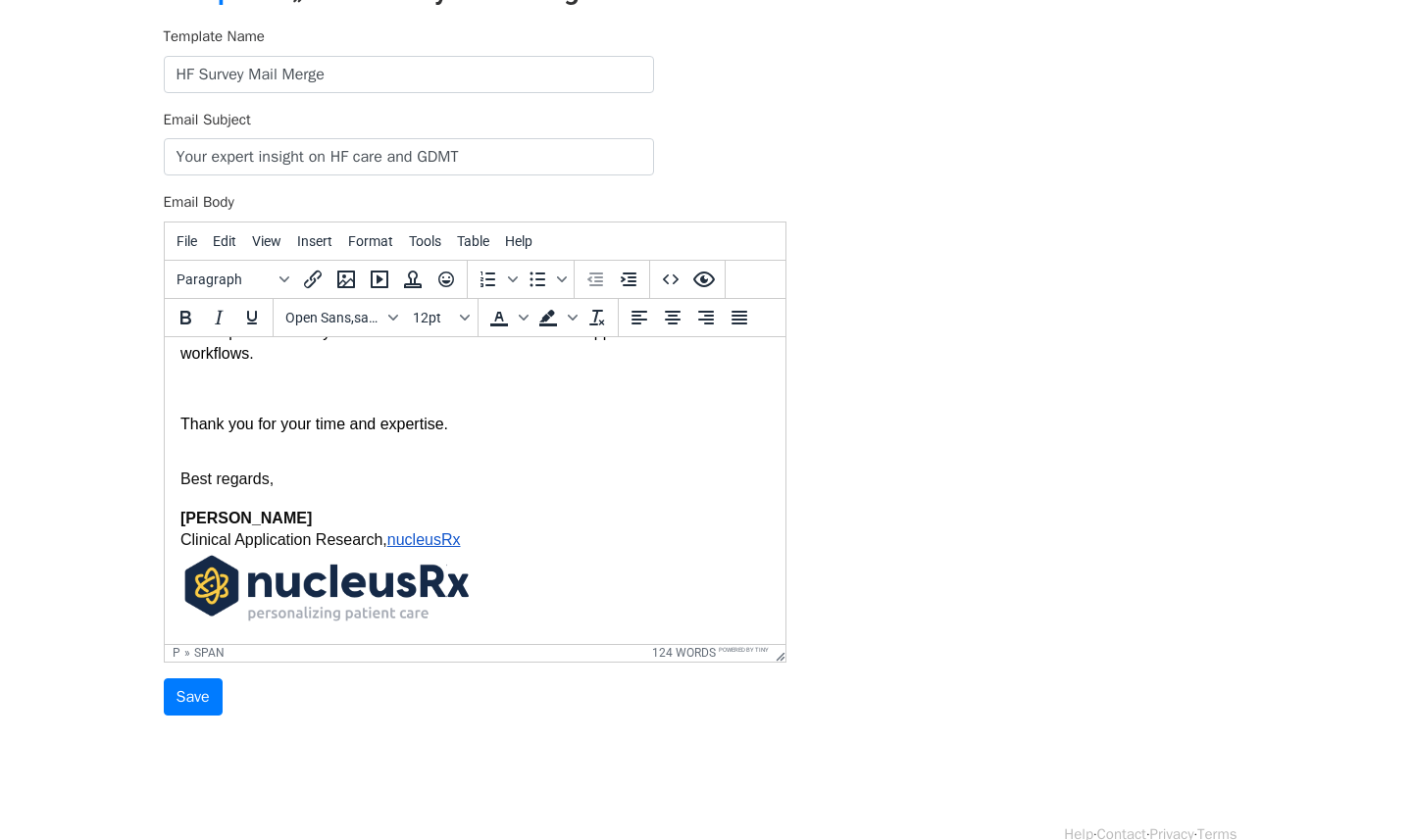 scroll, scrollTop: 215, scrollLeft: 0, axis: vertical 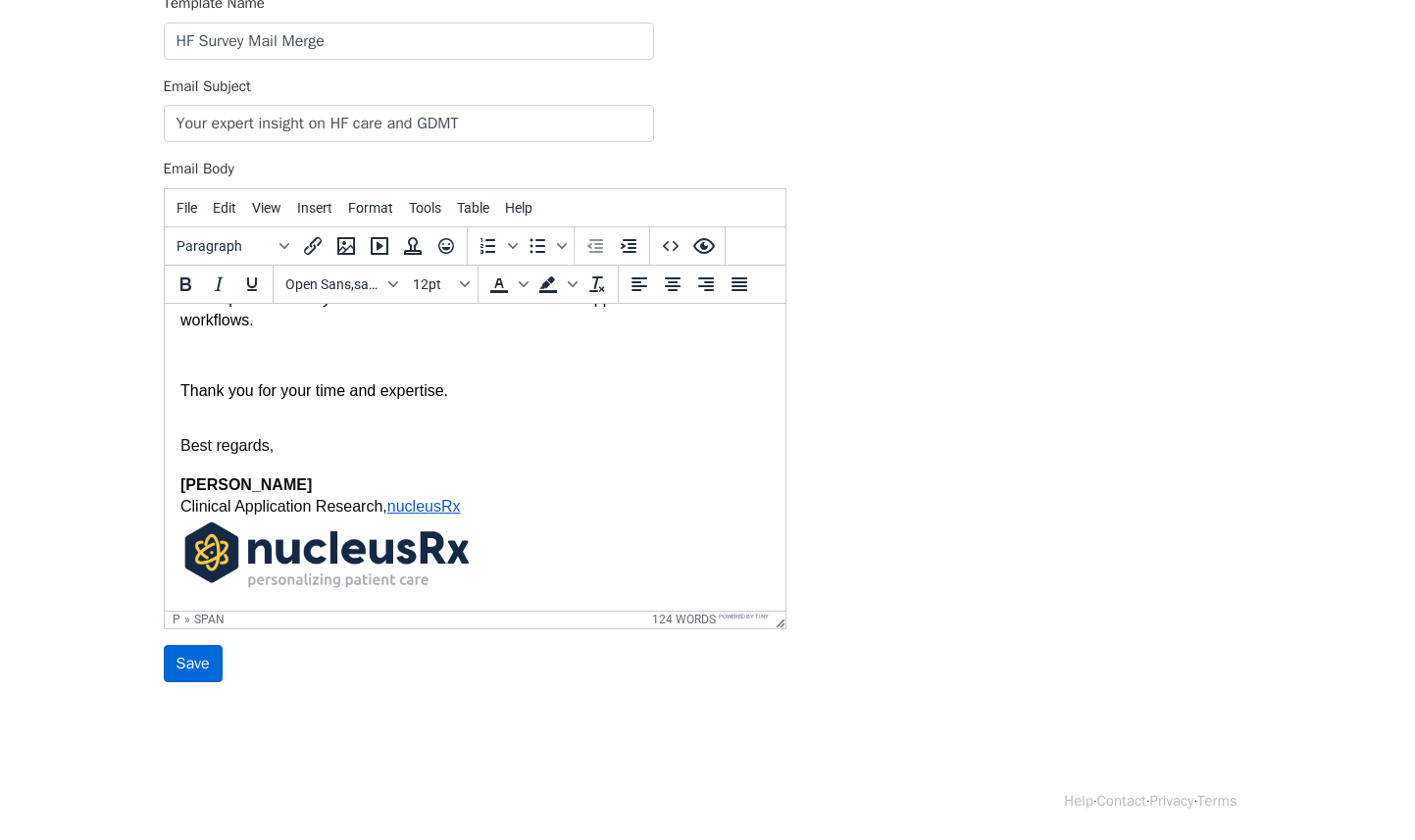 click on "Save" at bounding box center [193, 664] 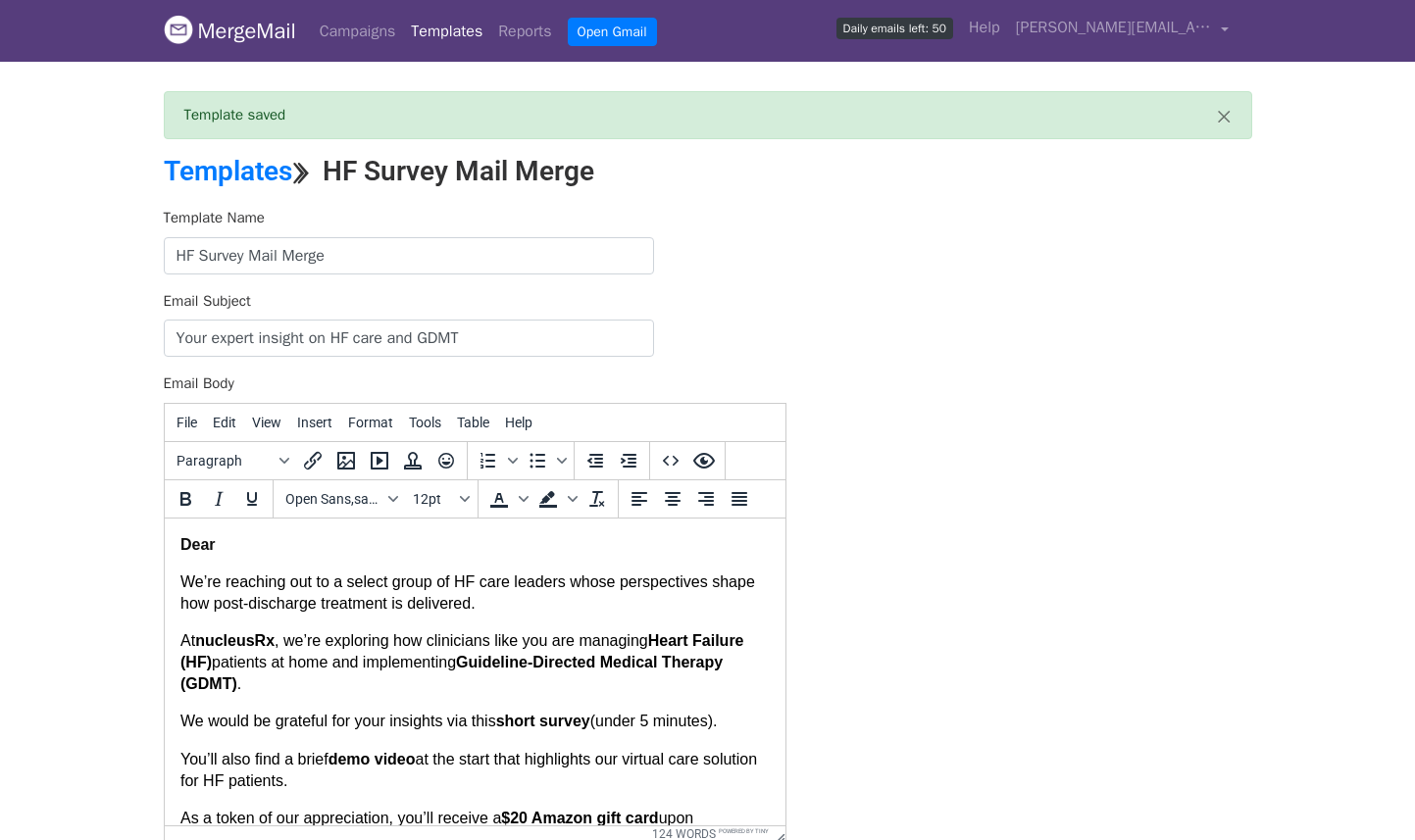 scroll, scrollTop: 0, scrollLeft: 0, axis: both 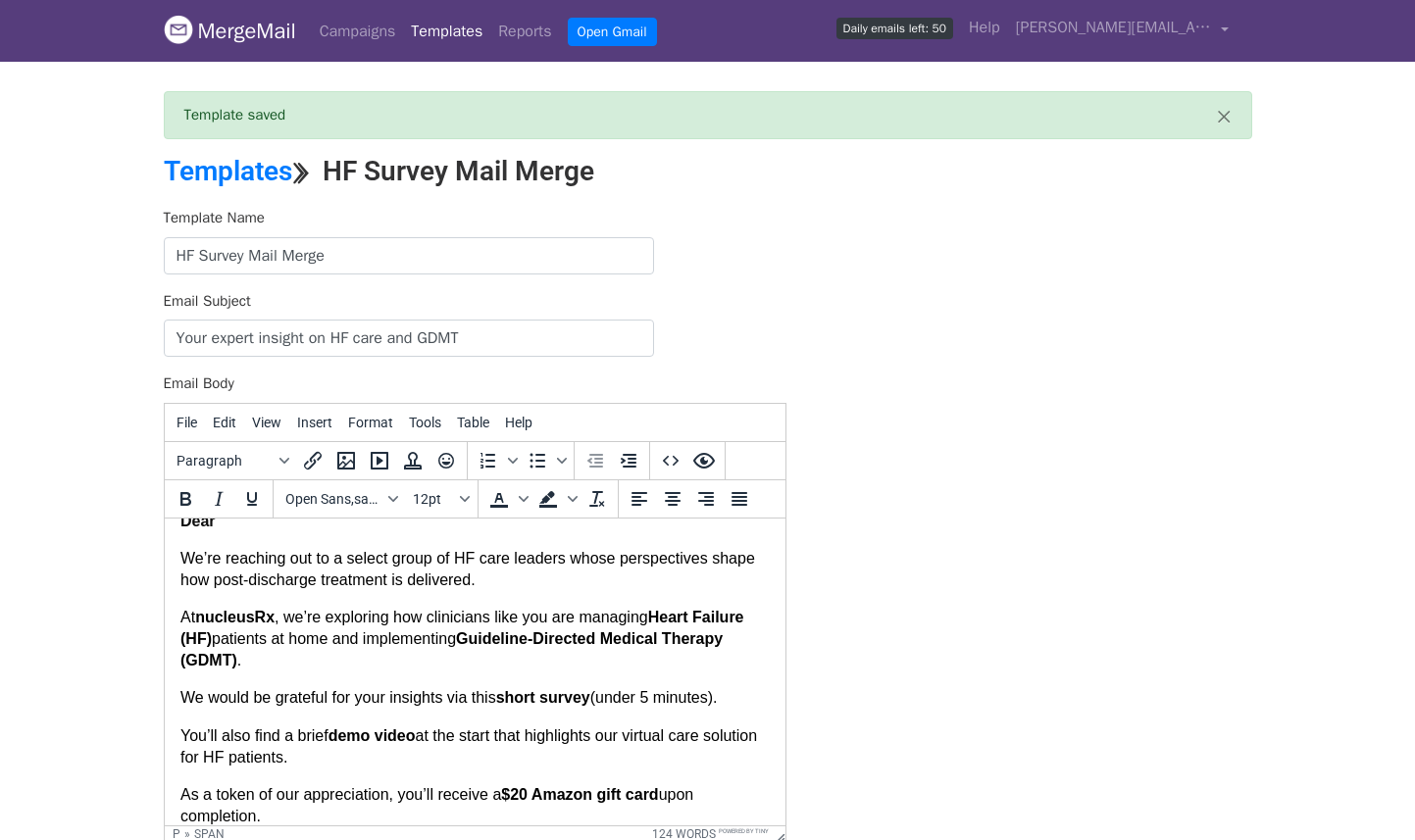 click on "We would be grateful for your insights via this  short survey  (under 5 minutes)." at bounding box center (474, 697) 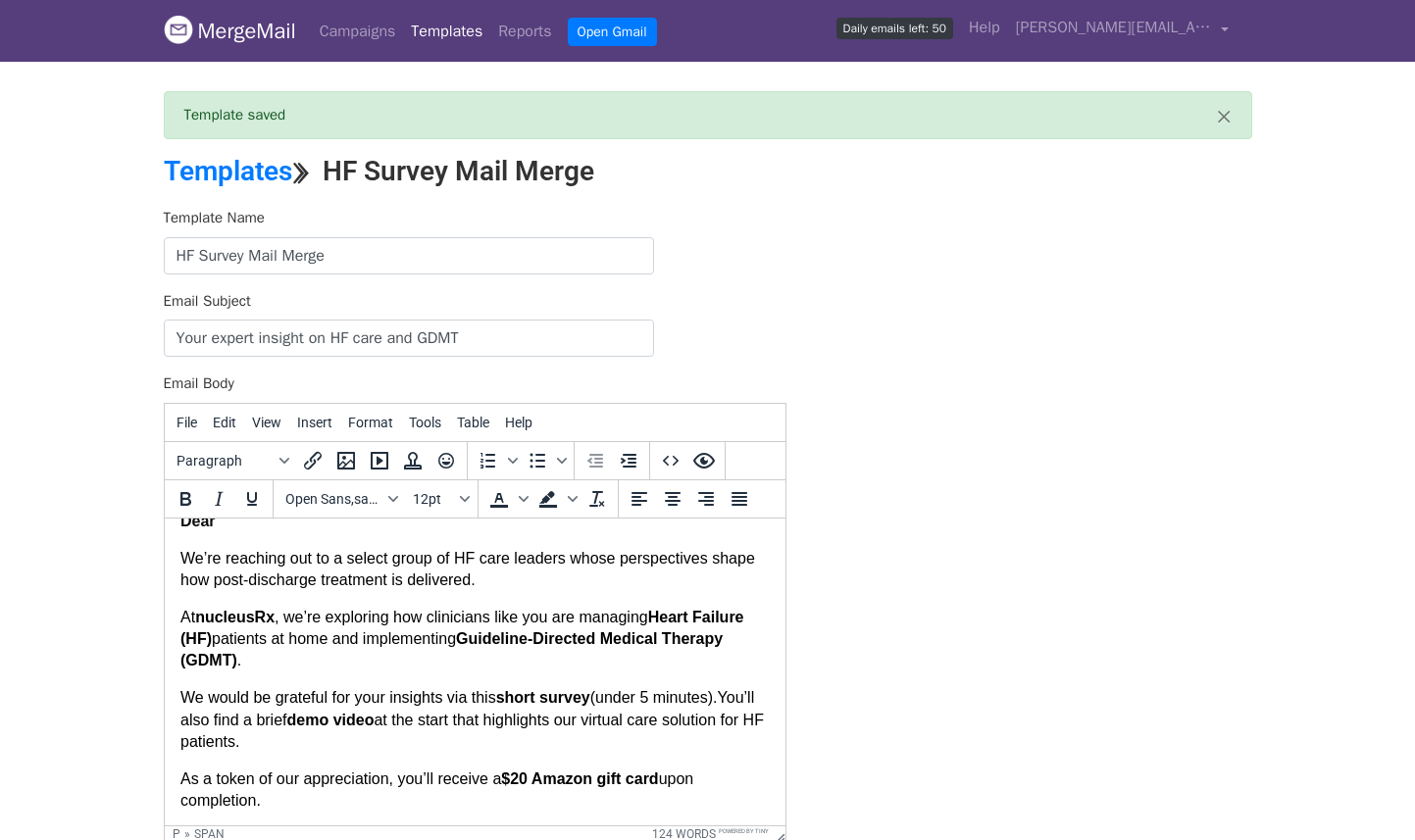 type 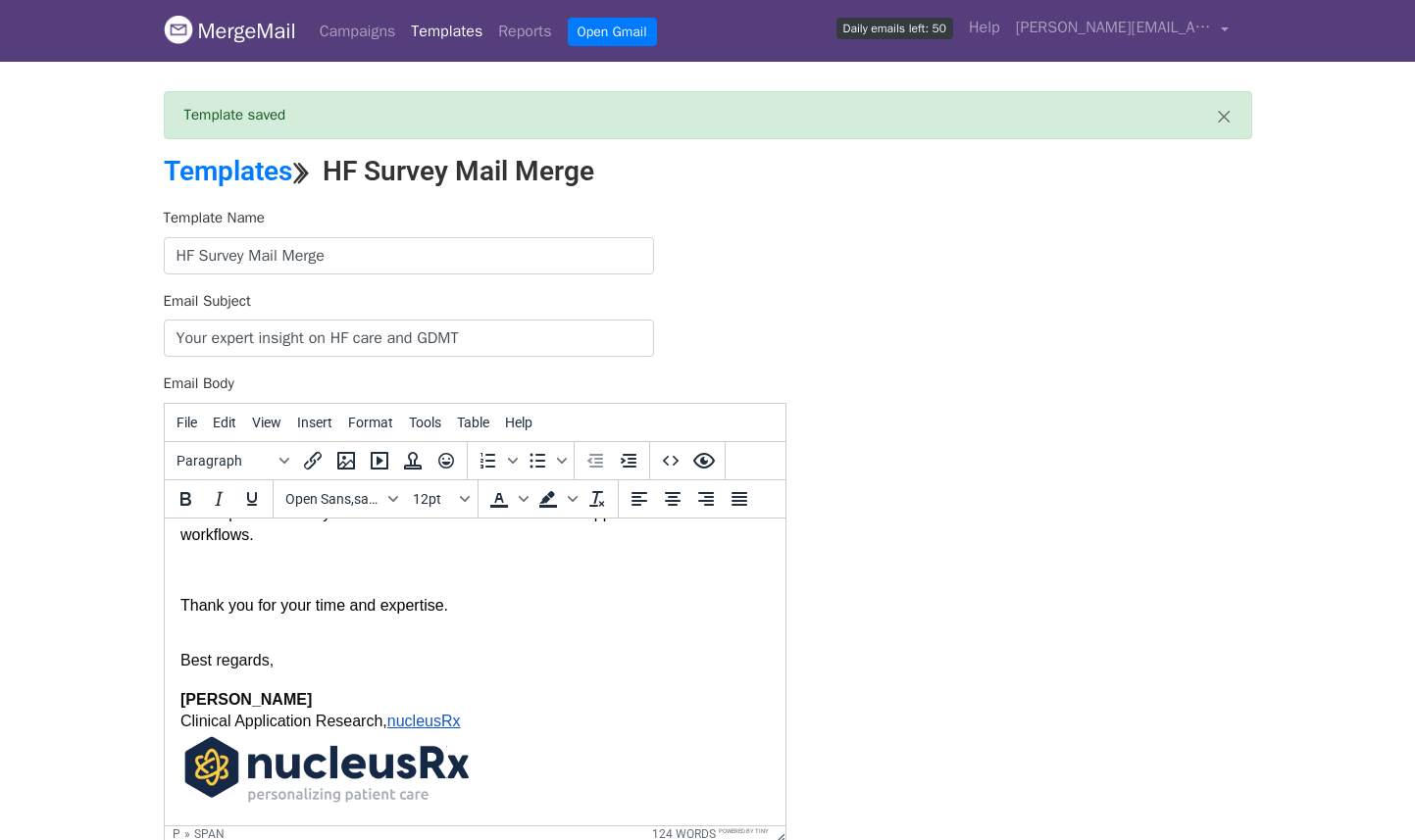 scroll, scrollTop: 215, scrollLeft: 0, axis: vertical 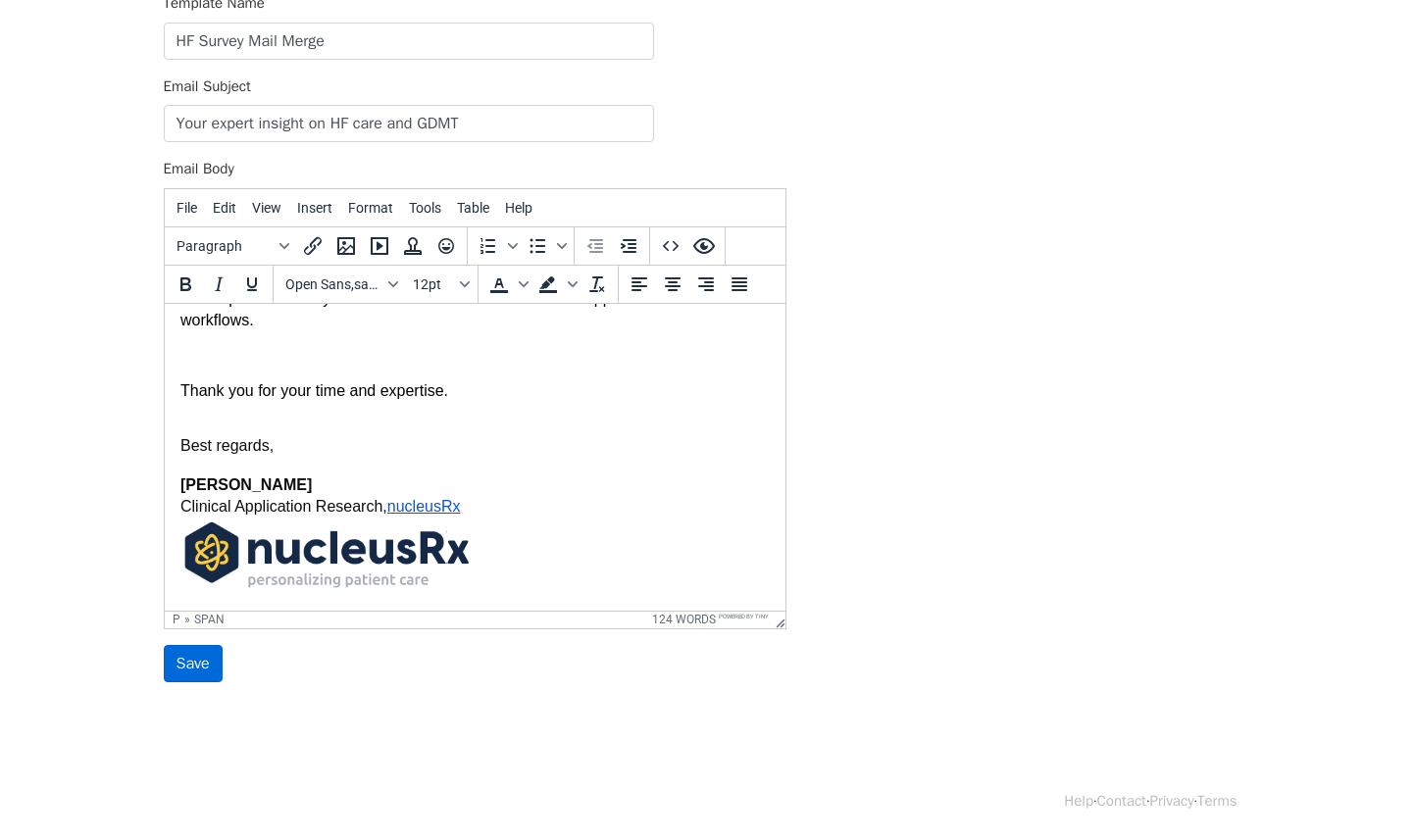 click on "Save" at bounding box center [193, 664] 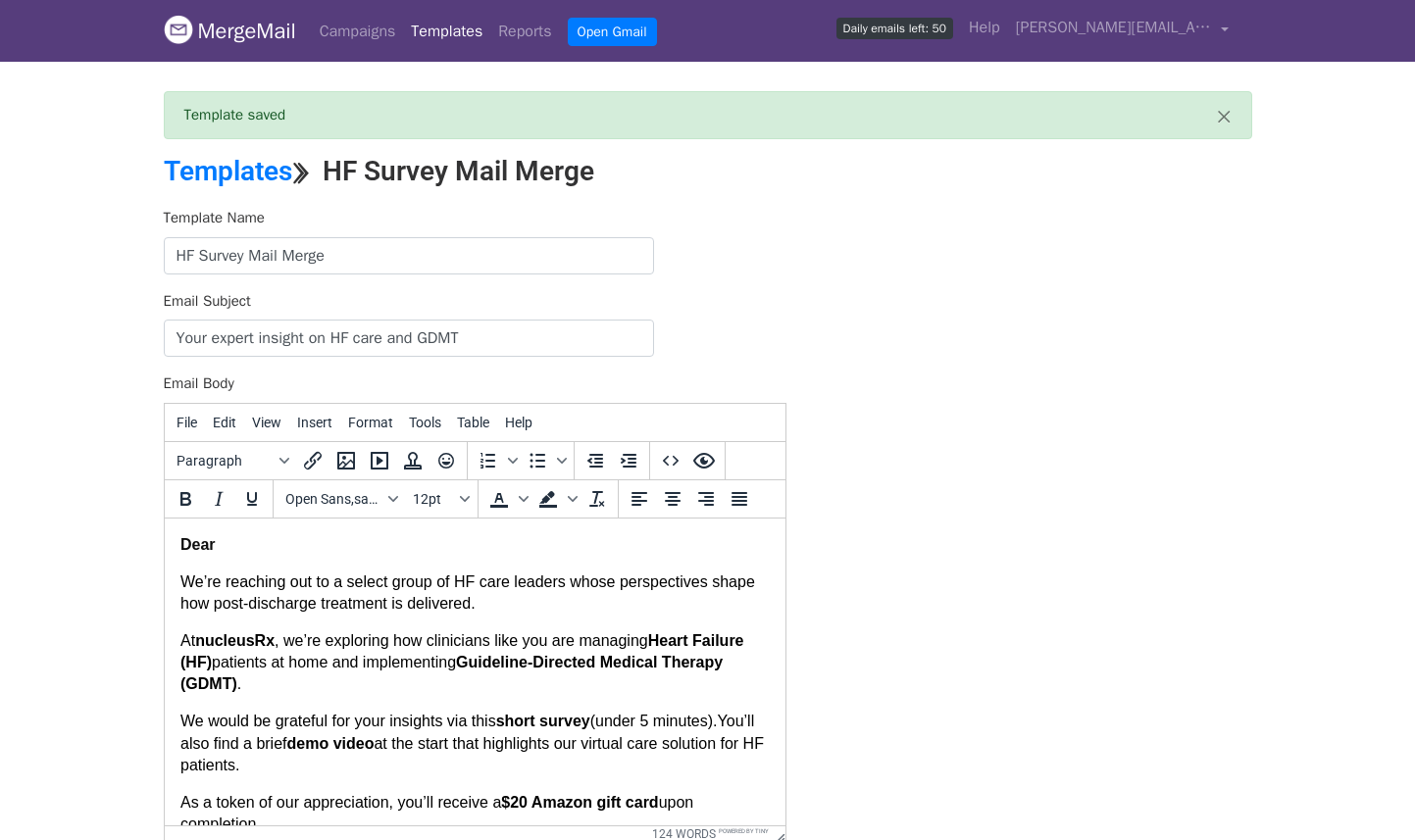 scroll, scrollTop: 0, scrollLeft: 0, axis: both 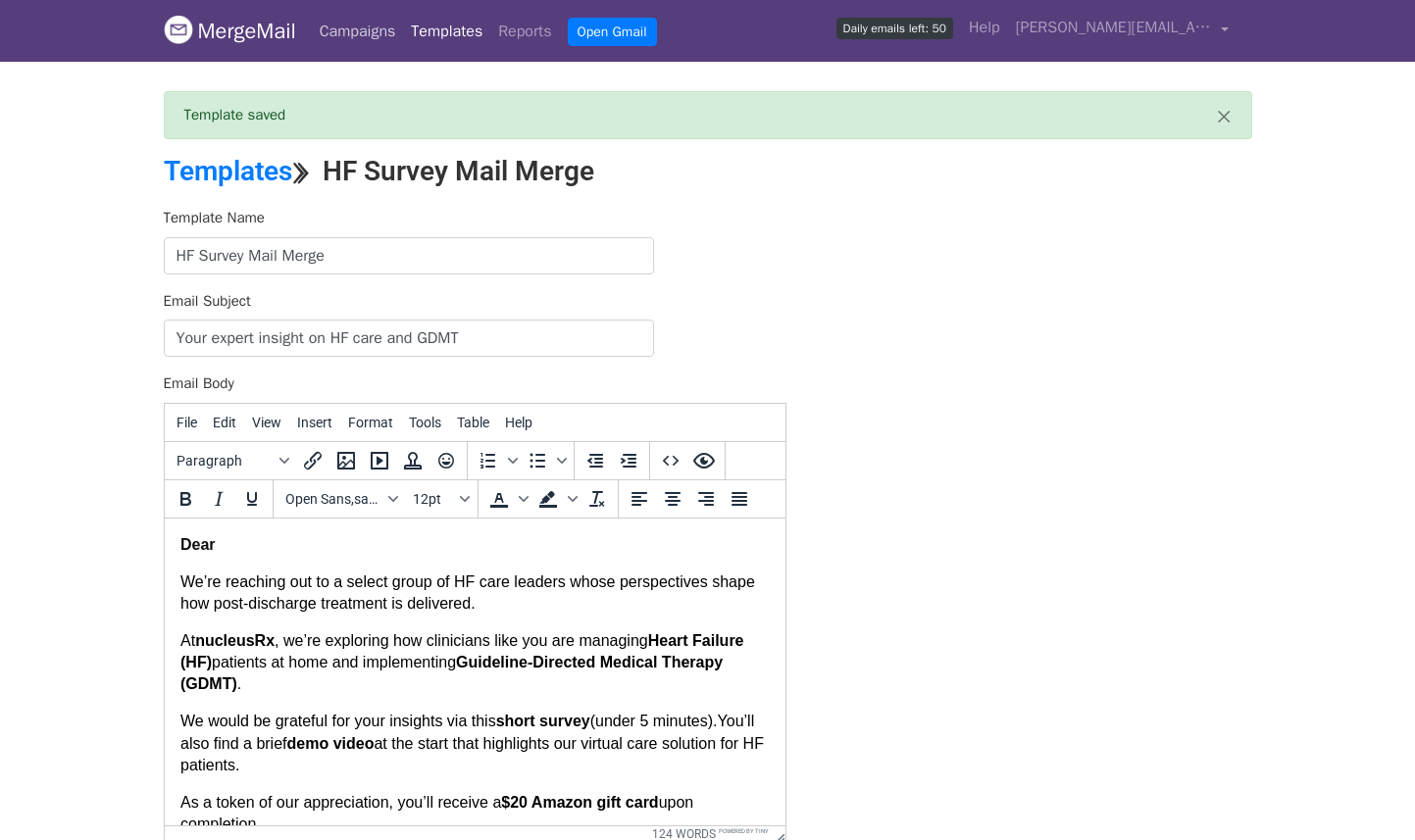 click on "Campaigns" at bounding box center [358, 31] 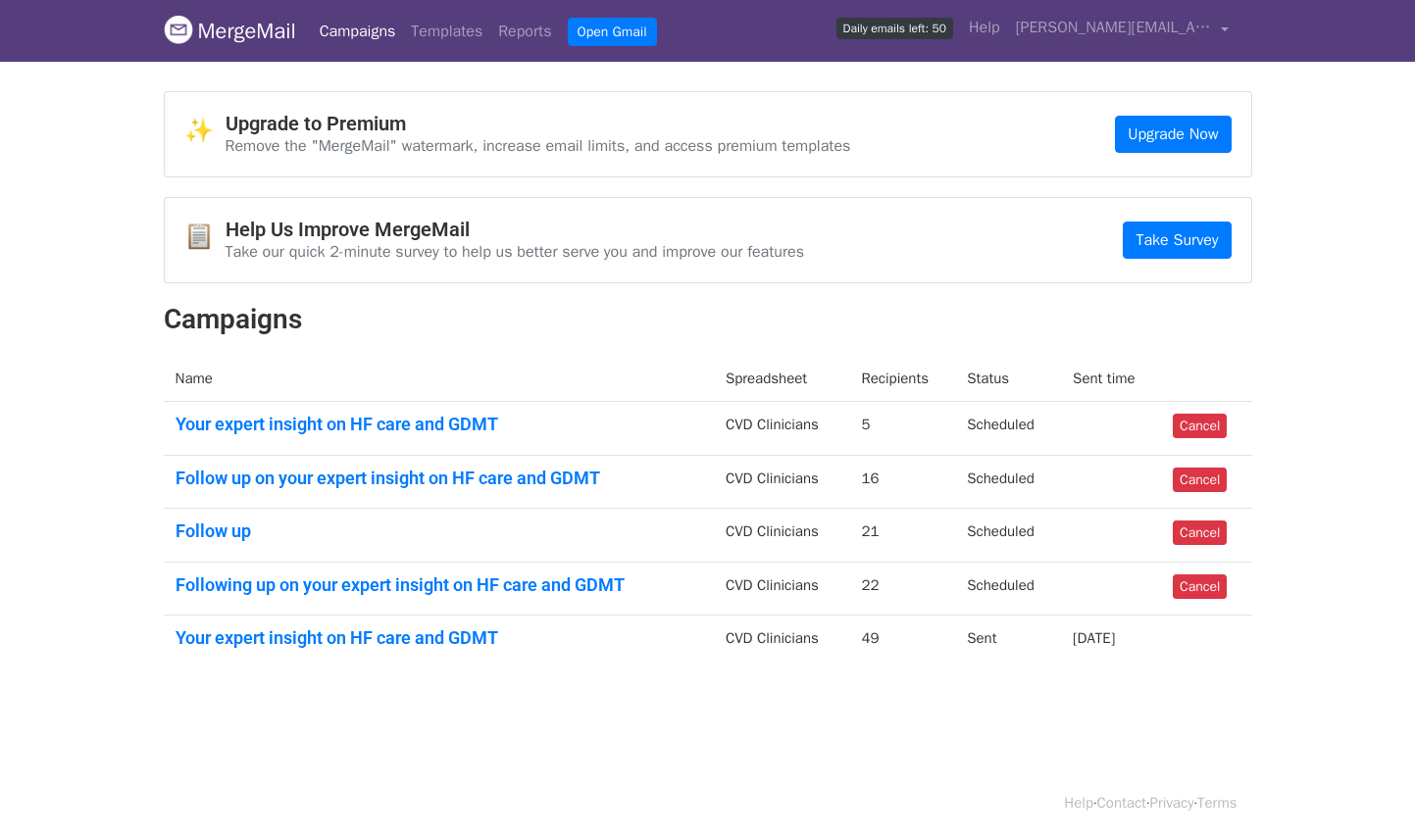 scroll, scrollTop: 0, scrollLeft: 0, axis: both 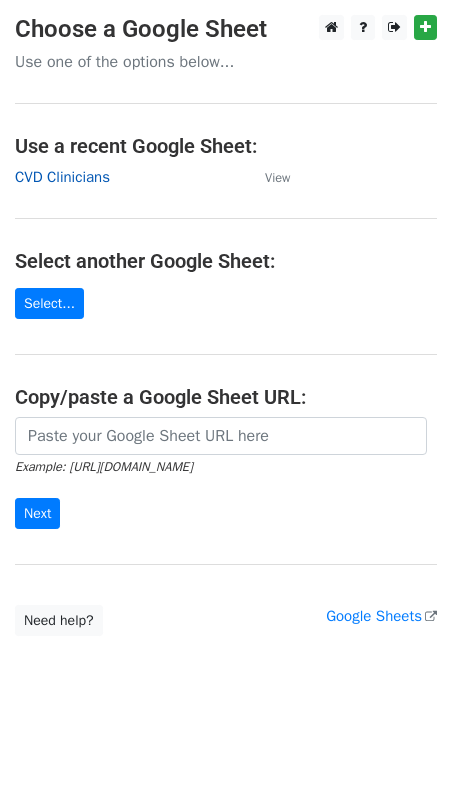 click on "CVD Clinicians" at bounding box center (62, 177) 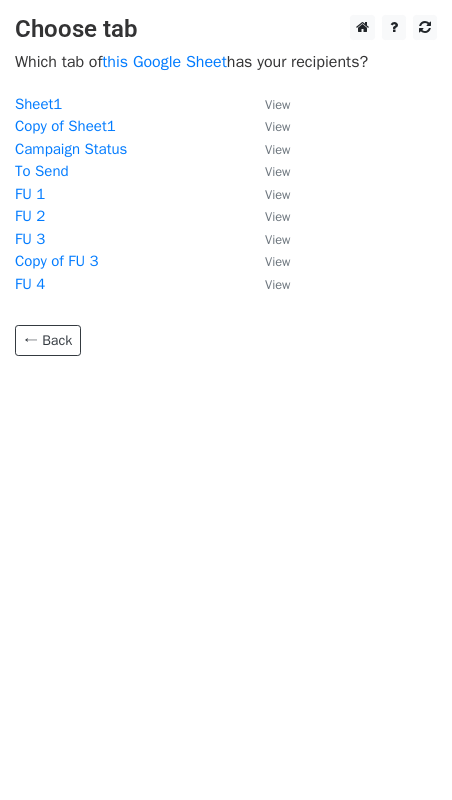 scroll, scrollTop: 0, scrollLeft: 0, axis: both 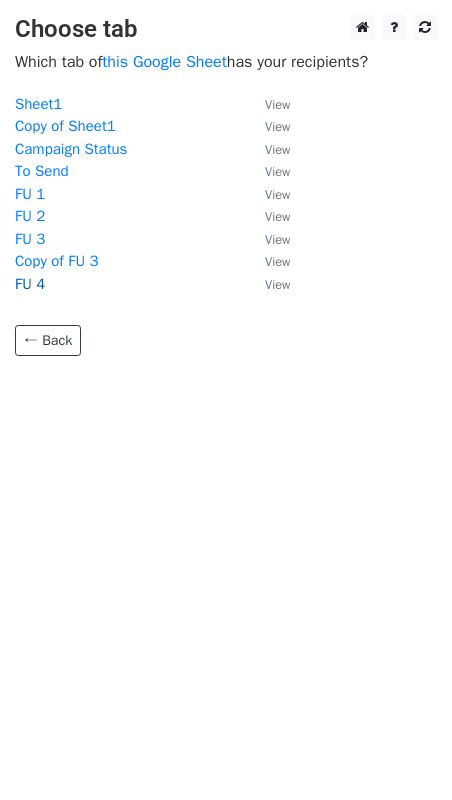 click on "FU 4" at bounding box center (30, 284) 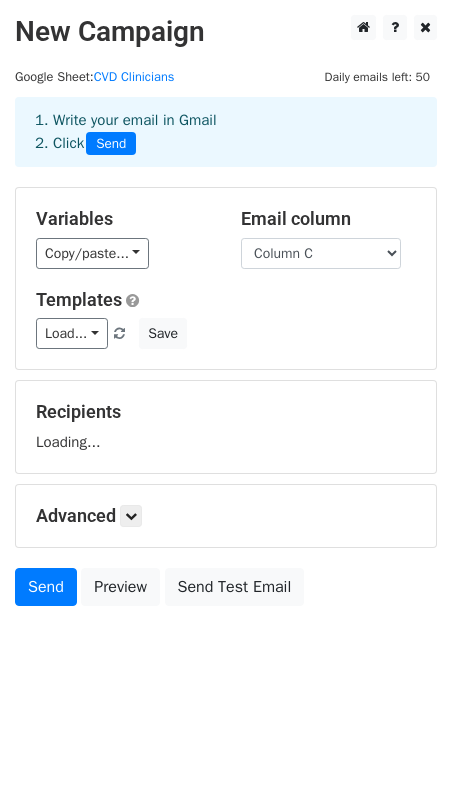 scroll, scrollTop: 0, scrollLeft: 0, axis: both 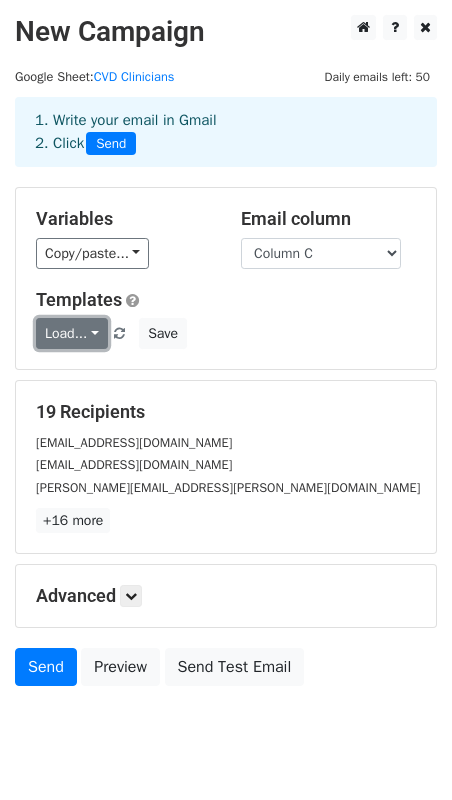 click on "Load..." at bounding box center (72, 333) 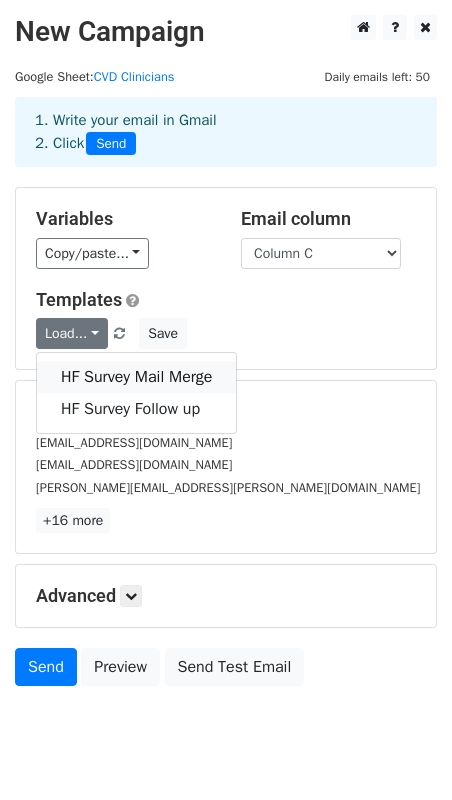 click on "HF Survey Mail Merge" at bounding box center (136, 377) 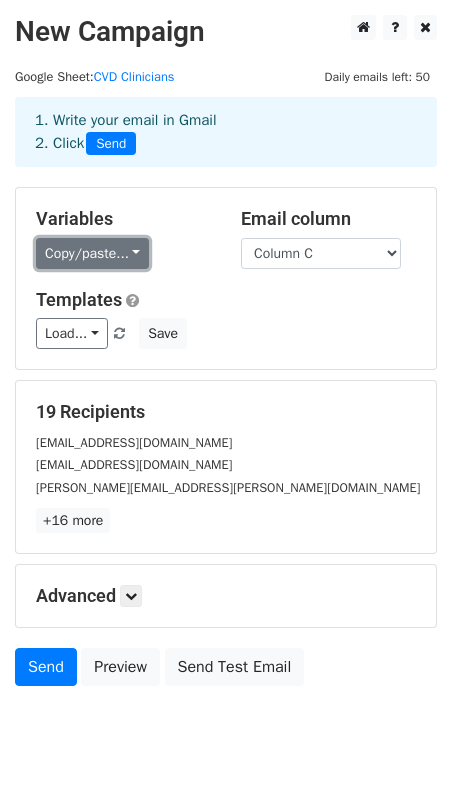 click on "Copy/paste..." at bounding box center (92, 253) 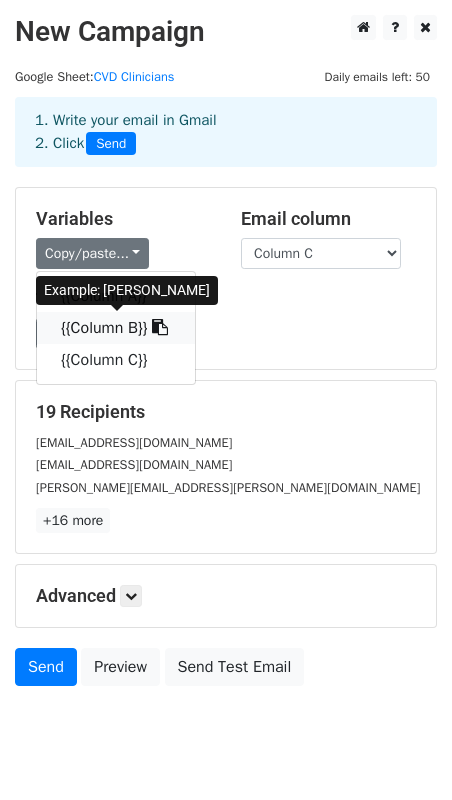 click on "{{Column B}}" at bounding box center [116, 328] 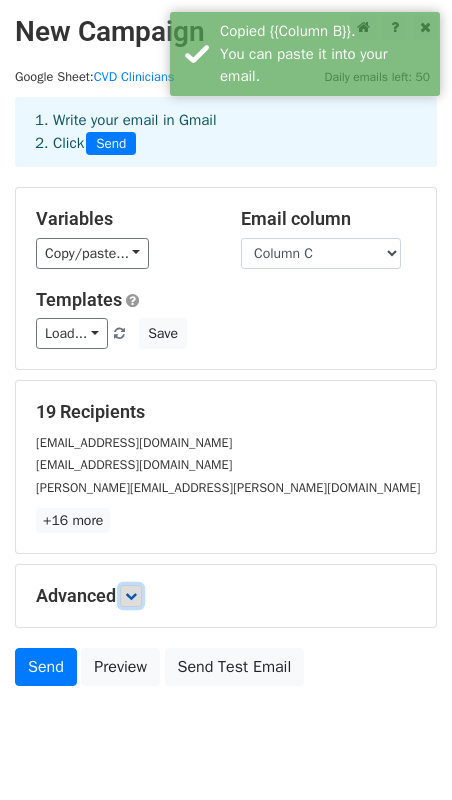 click at bounding box center (131, 596) 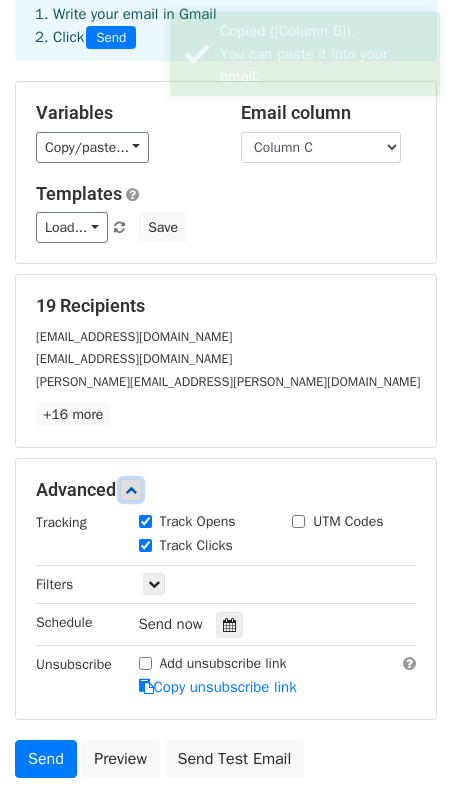scroll, scrollTop: 157, scrollLeft: 0, axis: vertical 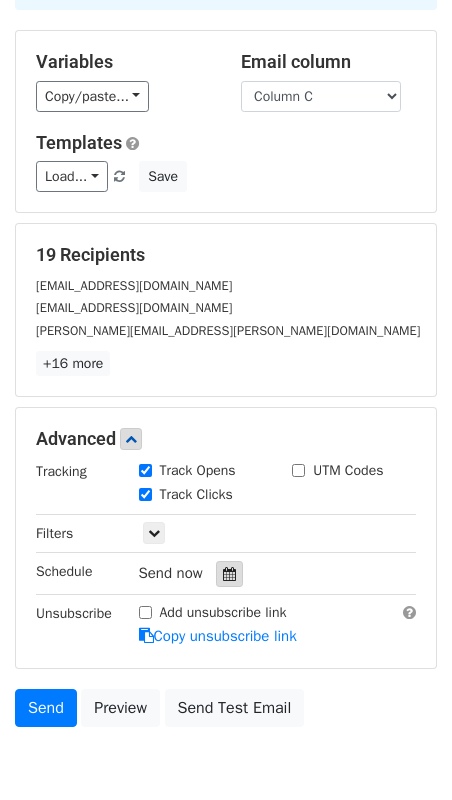 click at bounding box center (229, 574) 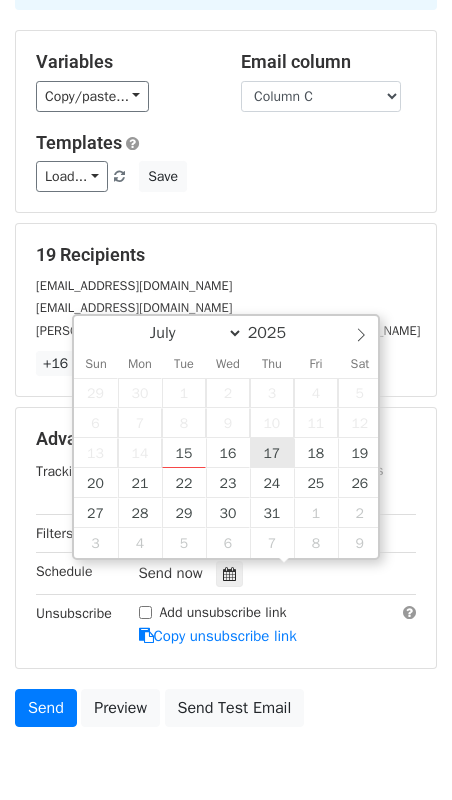 type on "[DATE] 12:00" 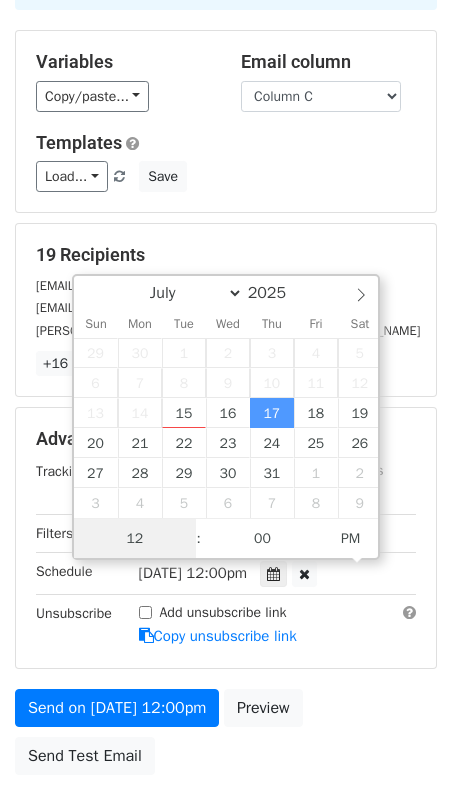 scroll, scrollTop: 1, scrollLeft: 0, axis: vertical 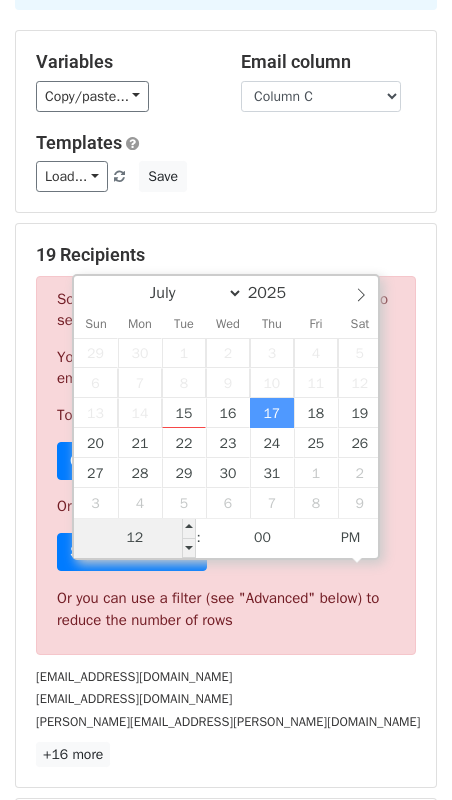 type on "3" 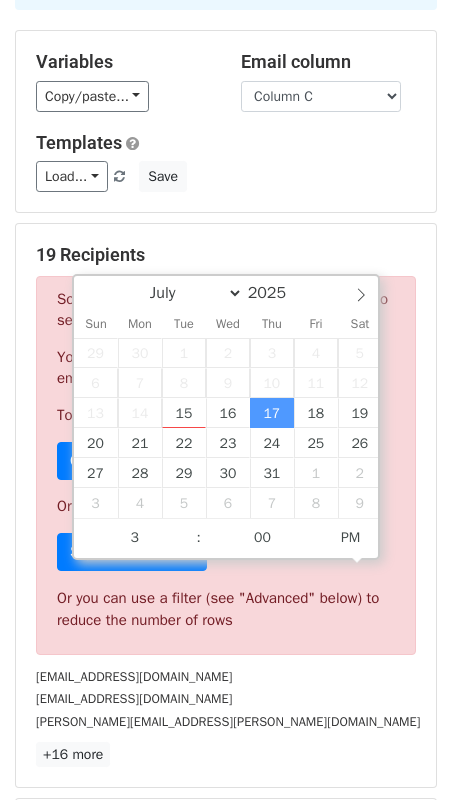 type on "[DATE] 15:00" 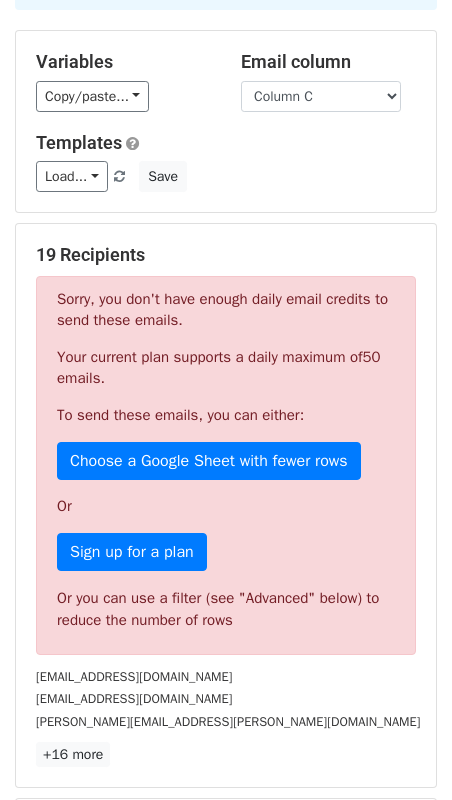 click on "Or you can use a filter (see "Advanced" below) to reduce the number of rows" at bounding box center [226, 609] 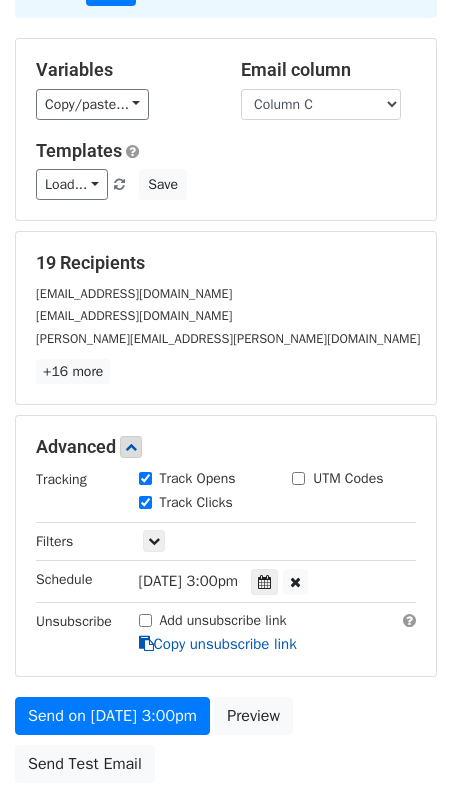 scroll, scrollTop: 107, scrollLeft: 0, axis: vertical 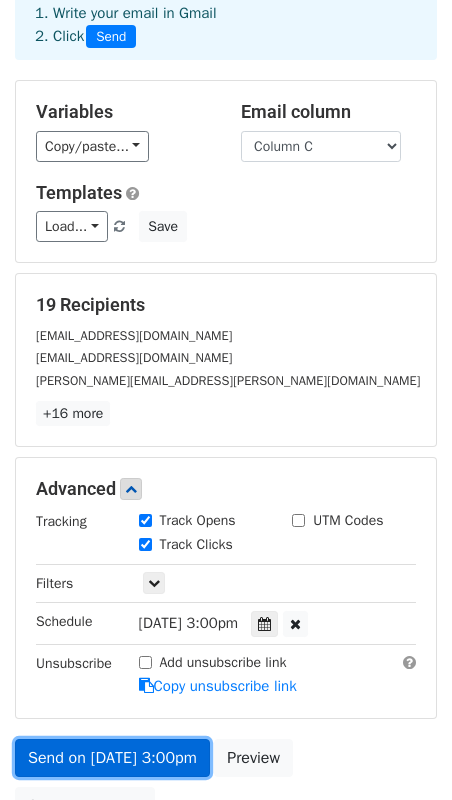 click on "Send on [DATE] 3:00pm" at bounding box center (112, 758) 